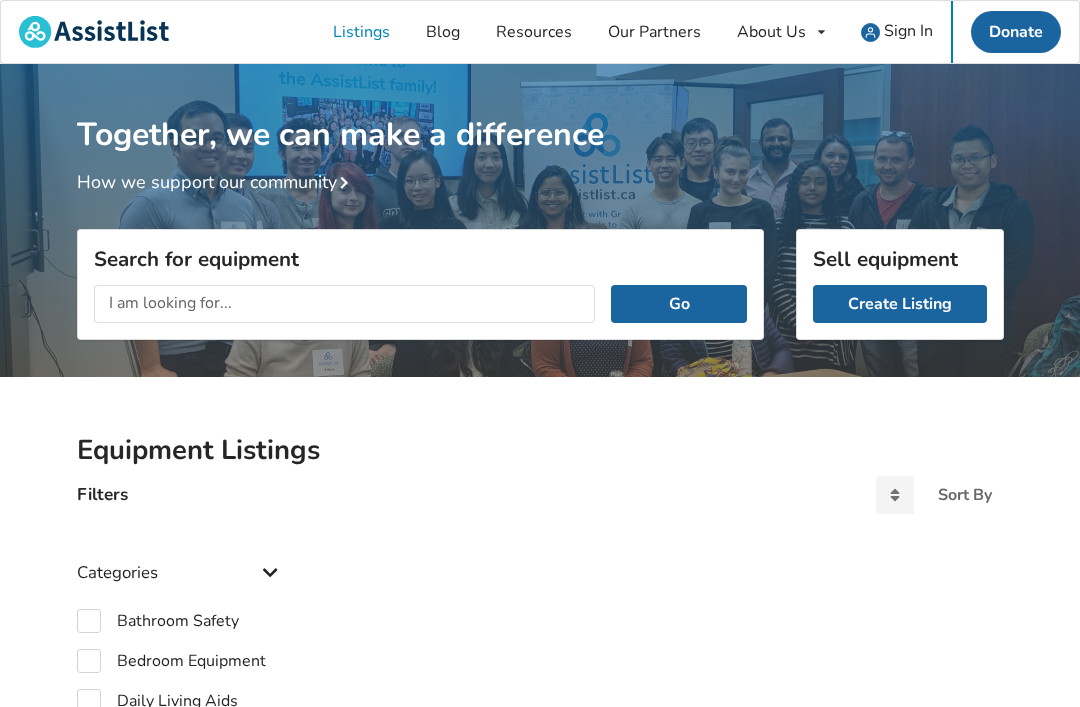 scroll, scrollTop: 206, scrollLeft: 0, axis: vertical 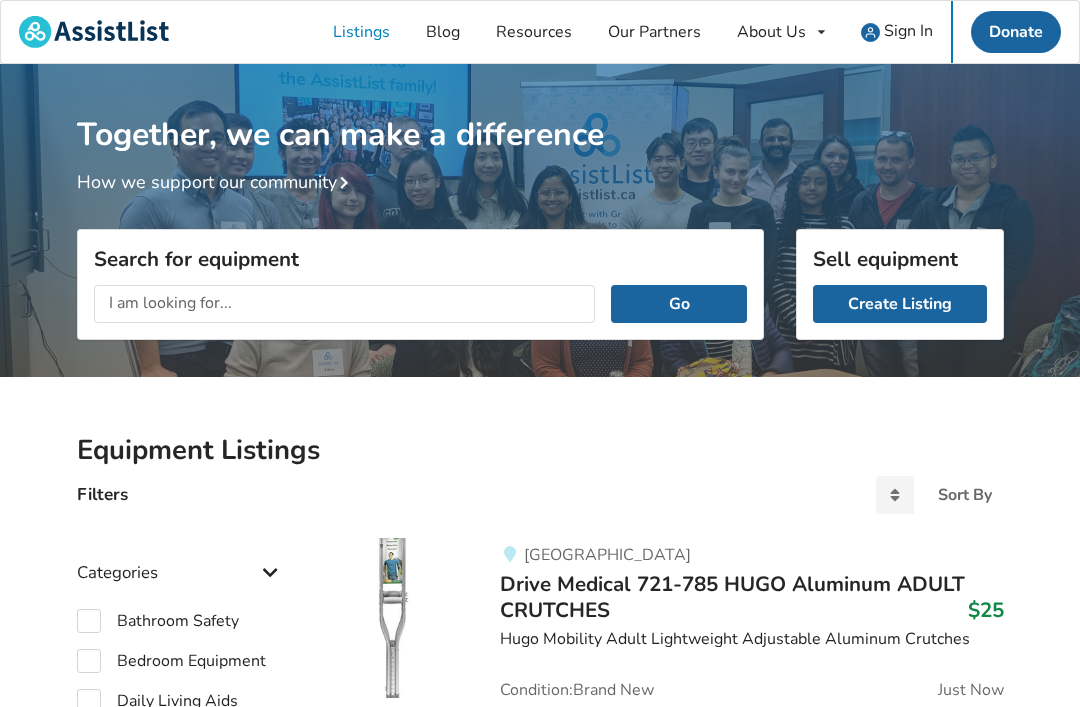 click on "Sign In" at bounding box center [908, 31] 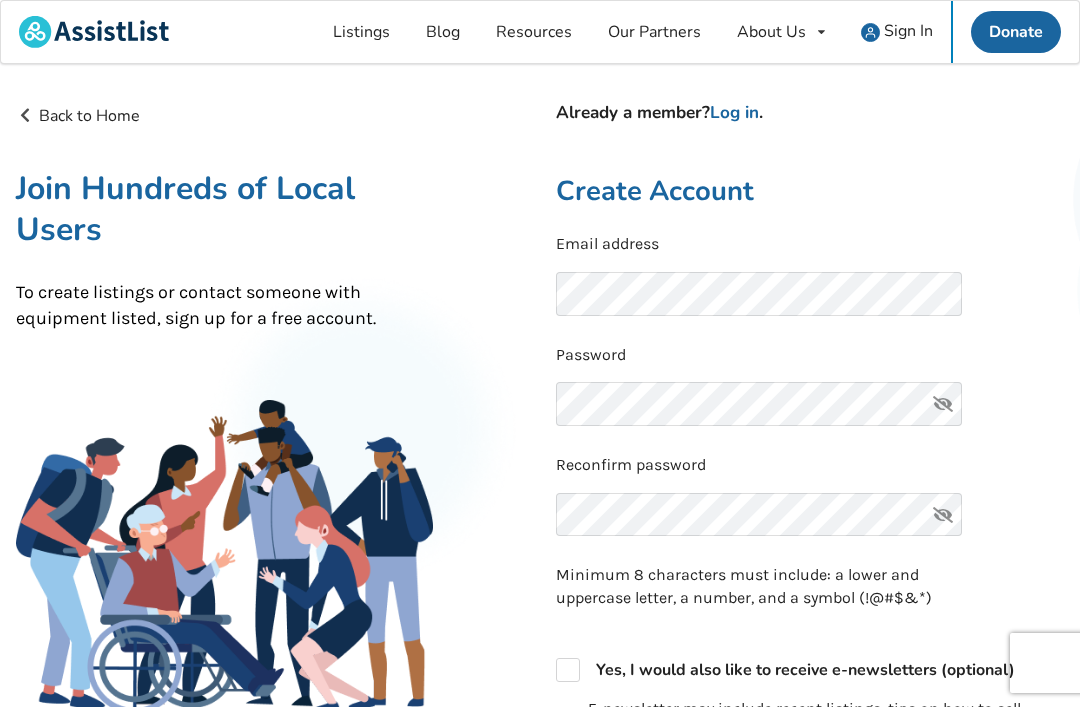 click on "Sign In" at bounding box center [908, 31] 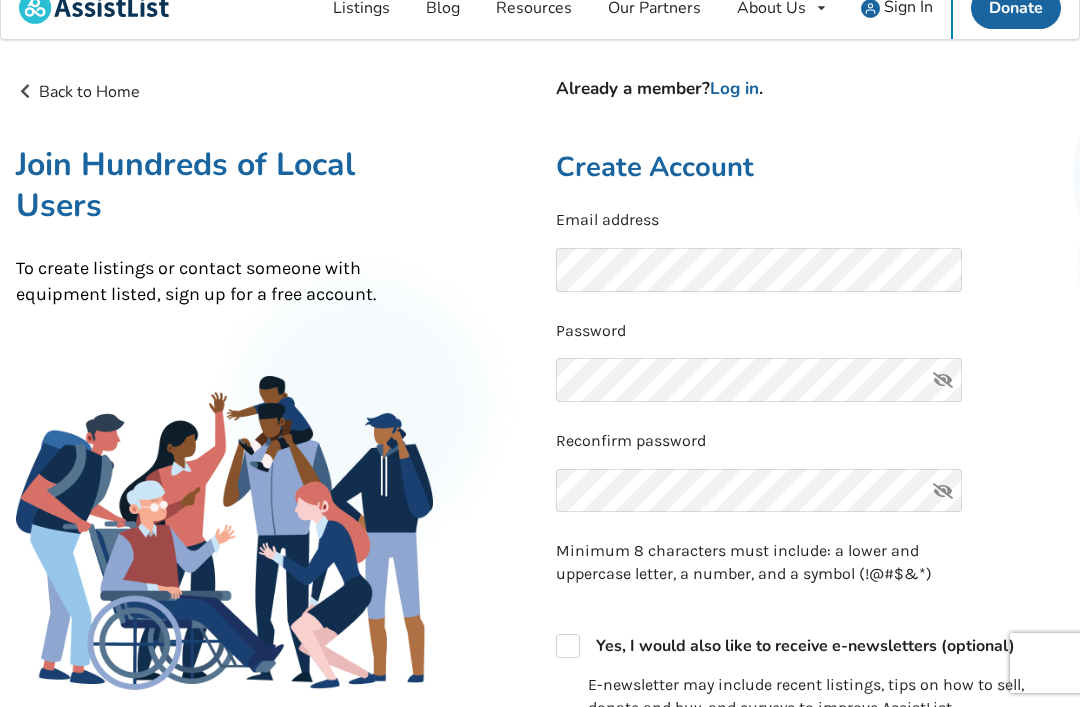 scroll, scrollTop: 0, scrollLeft: 0, axis: both 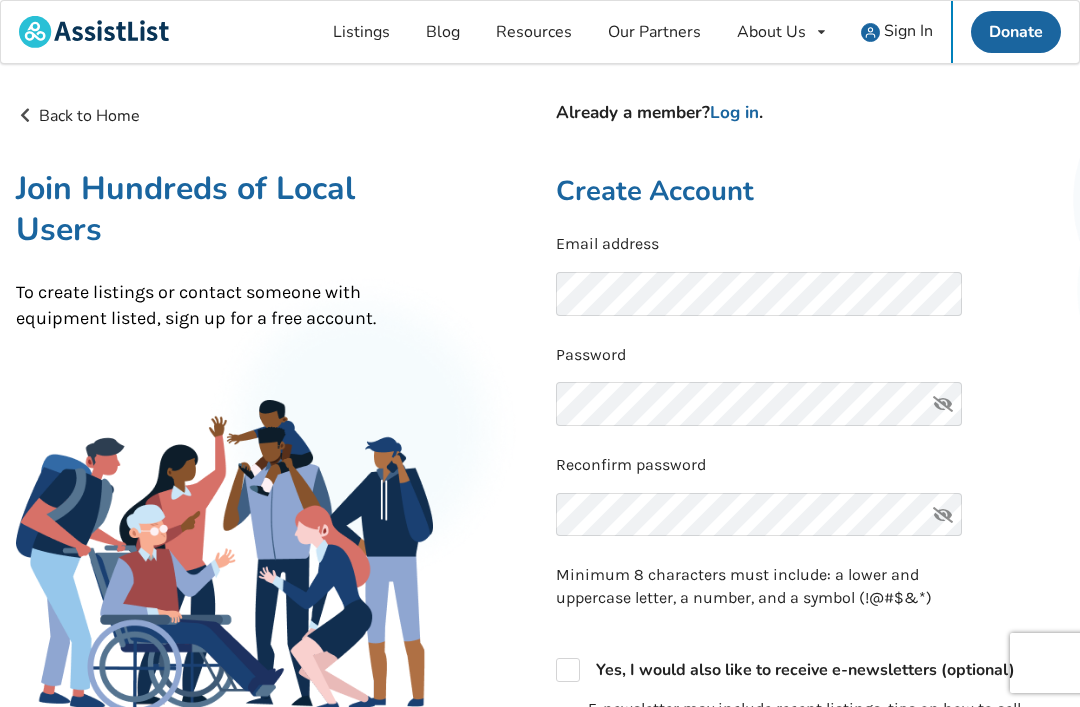 click on "Listings" at bounding box center (361, 32) 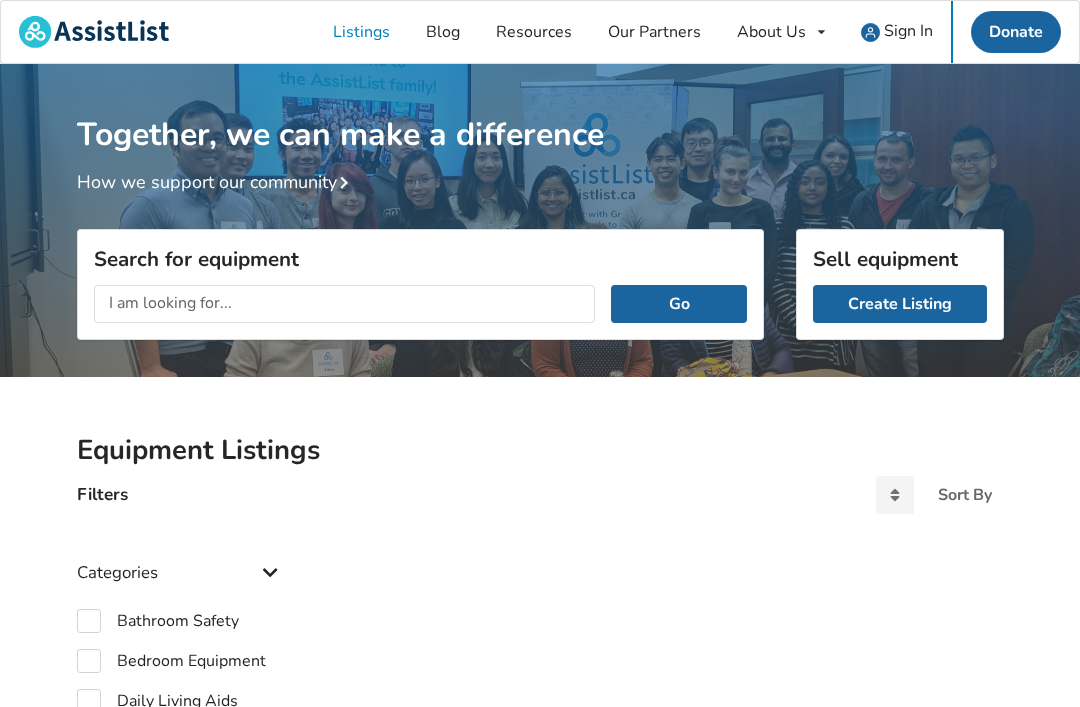scroll, scrollTop: 0, scrollLeft: 0, axis: both 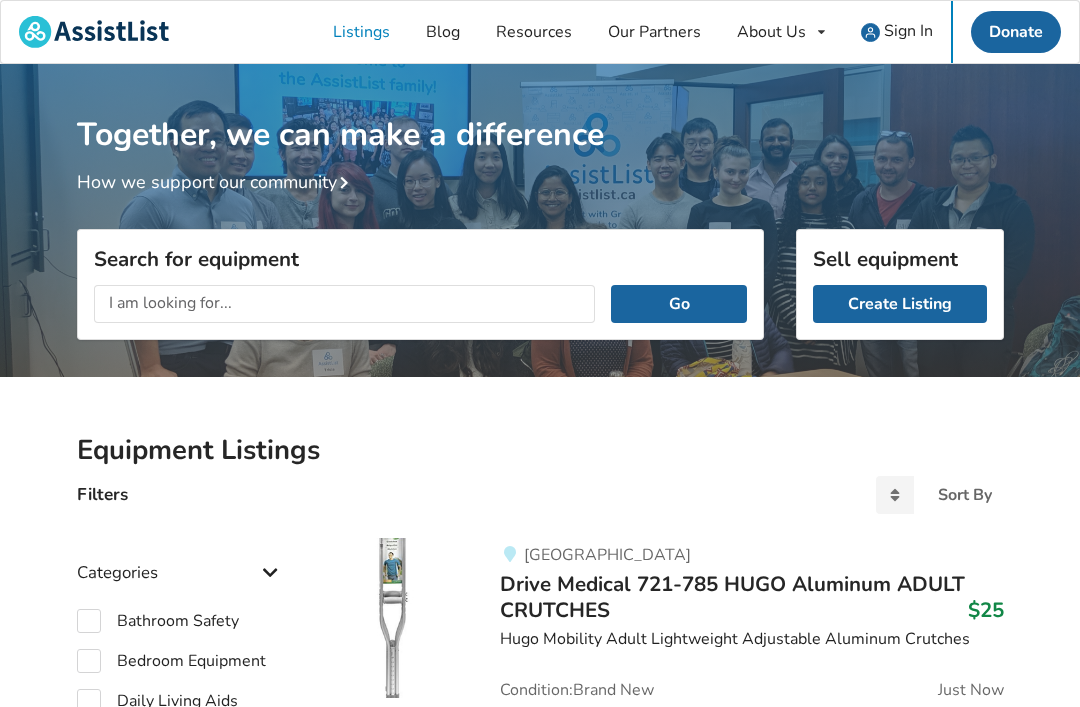 click on "Sign In" at bounding box center (908, 31) 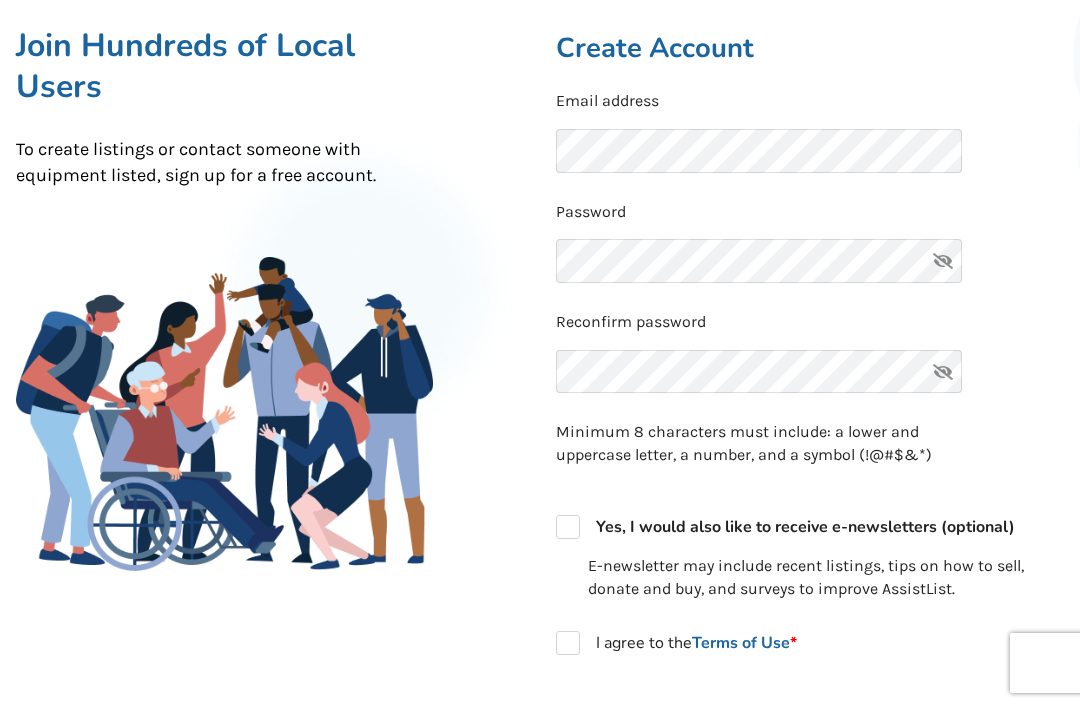 scroll, scrollTop: 142, scrollLeft: 0, axis: vertical 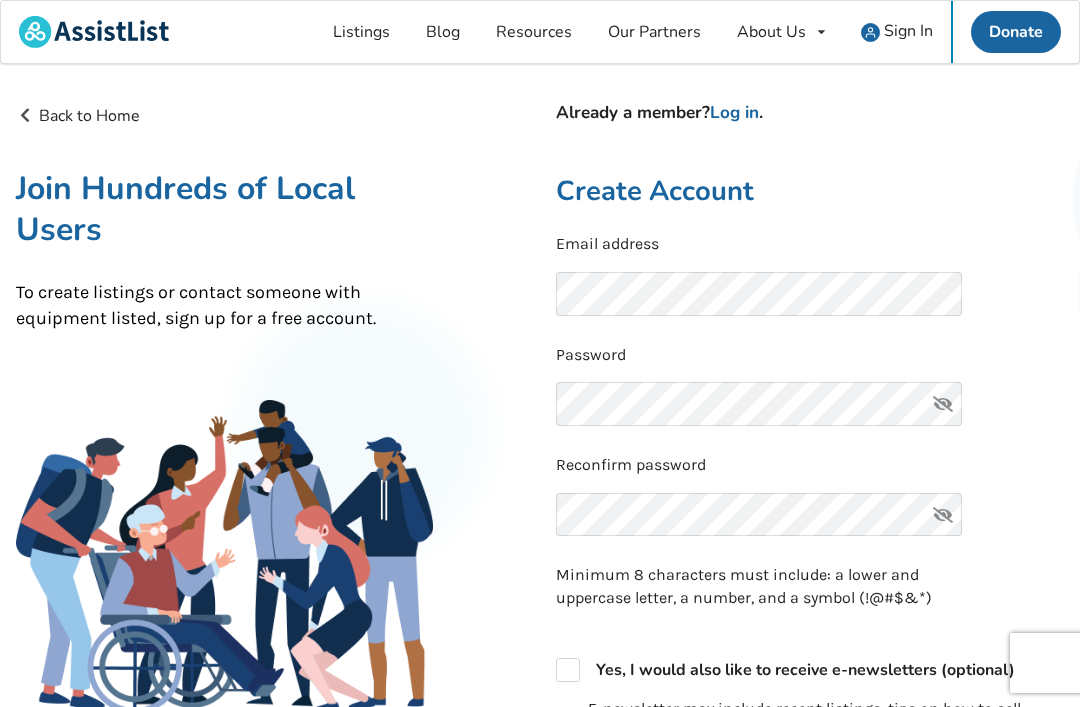 click on "Log in" at bounding box center (734, 112) 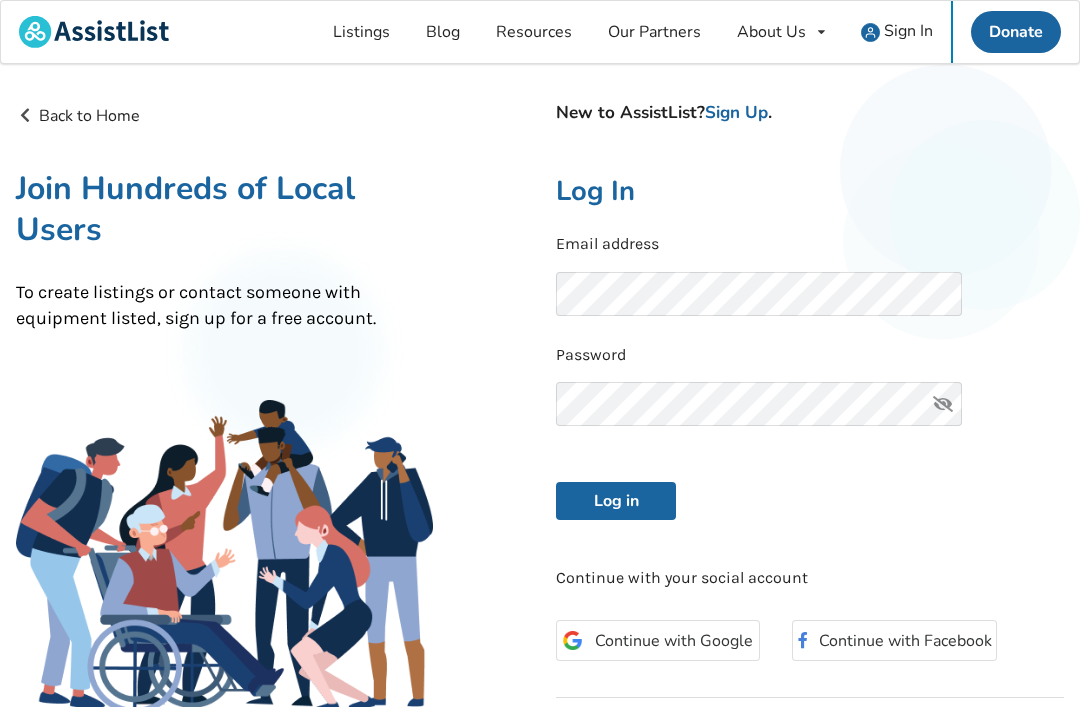 click on "Sign Up" at bounding box center [736, 112] 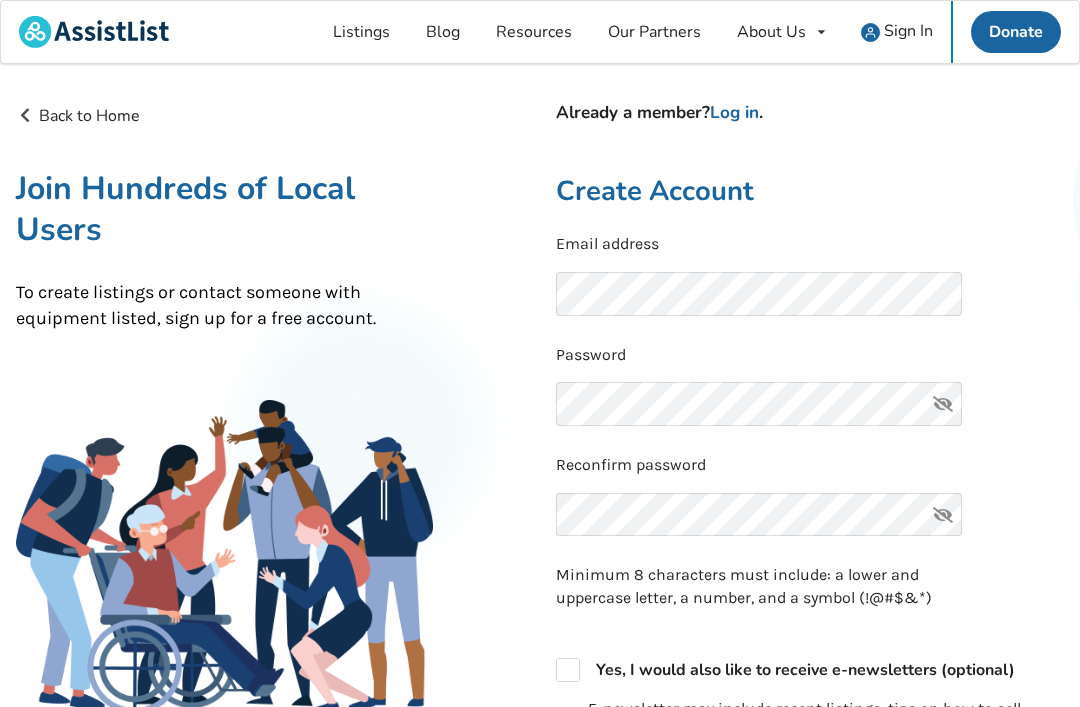 click on "Log in" at bounding box center (734, 112) 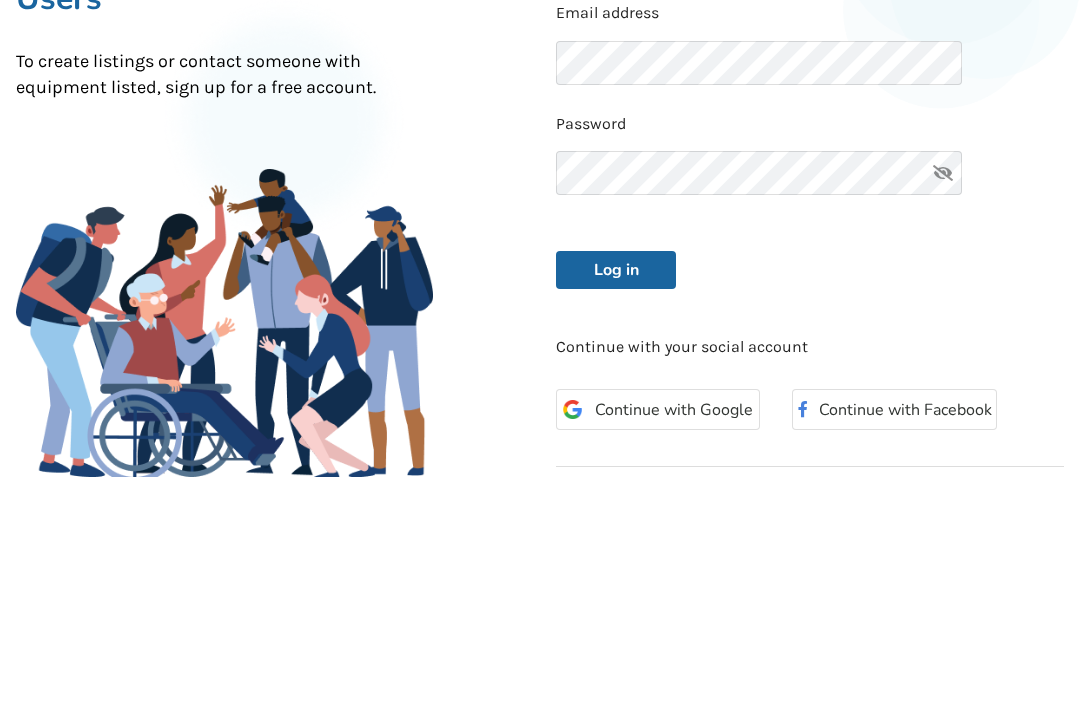 click on "Log in" at bounding box center [616, 501] 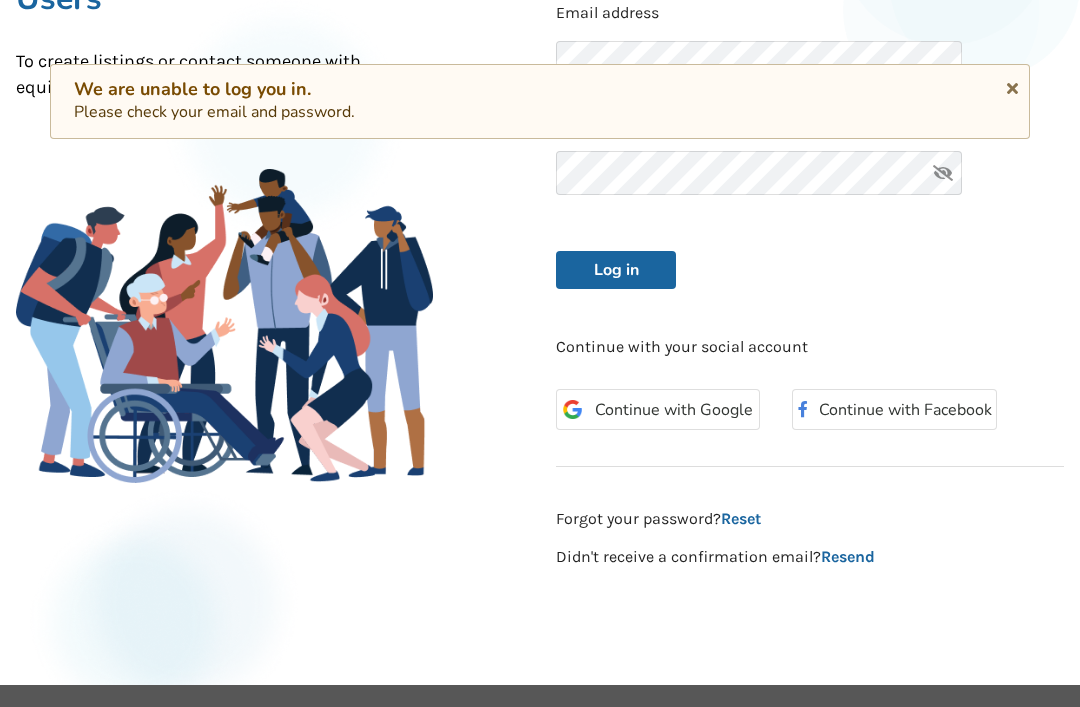 click on "Log in" at bounding box center (616, 270) 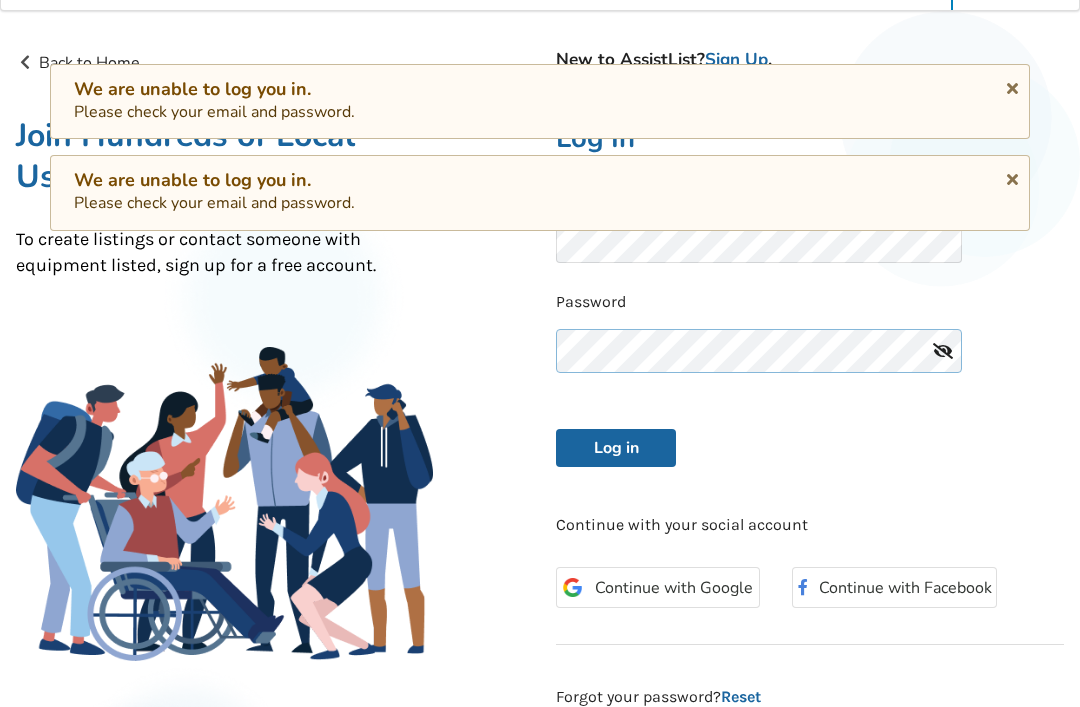 scroll, scrollTop: 52, scrollLeft: 0, axis: vertical 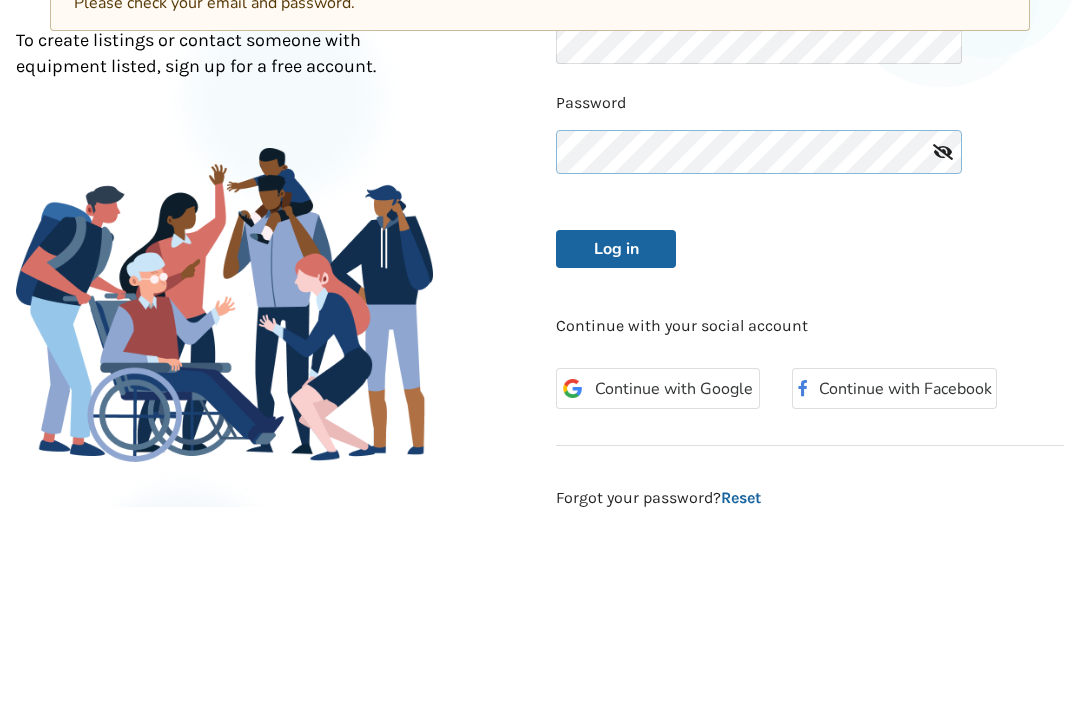 click on "Log in" at bounding box center (616, 449) 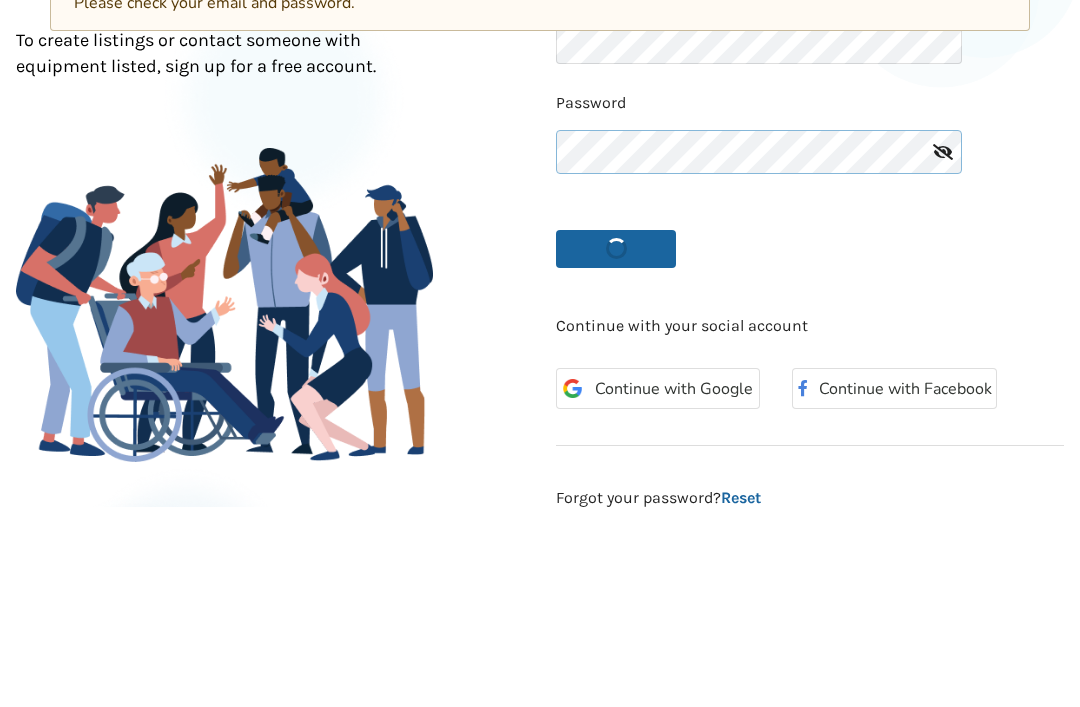 click on "Log in" at bounding box center (616, 449) 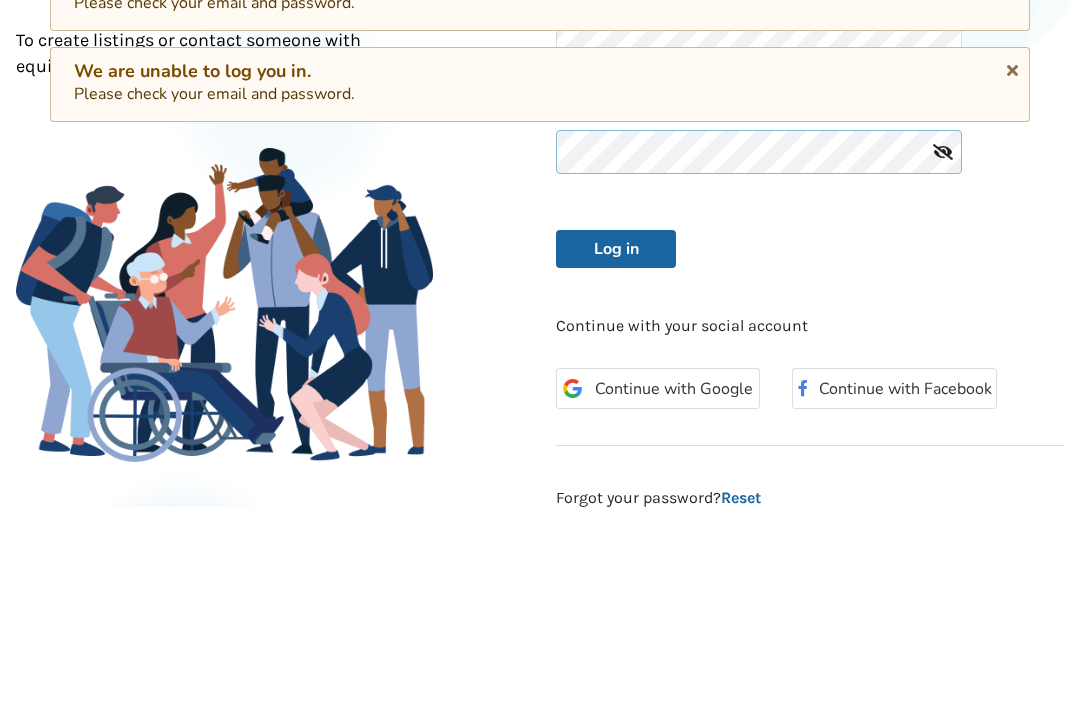click on "Log in" at bounding box center (616, 449) 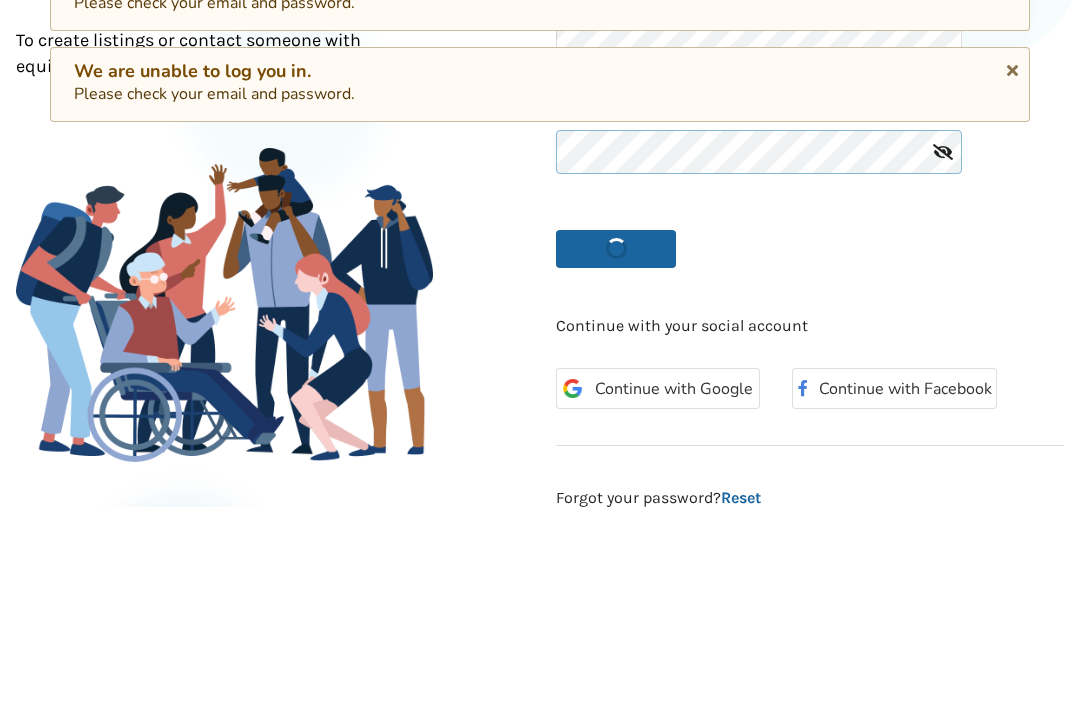 click on "Log in" at bounding box center (616, 449) 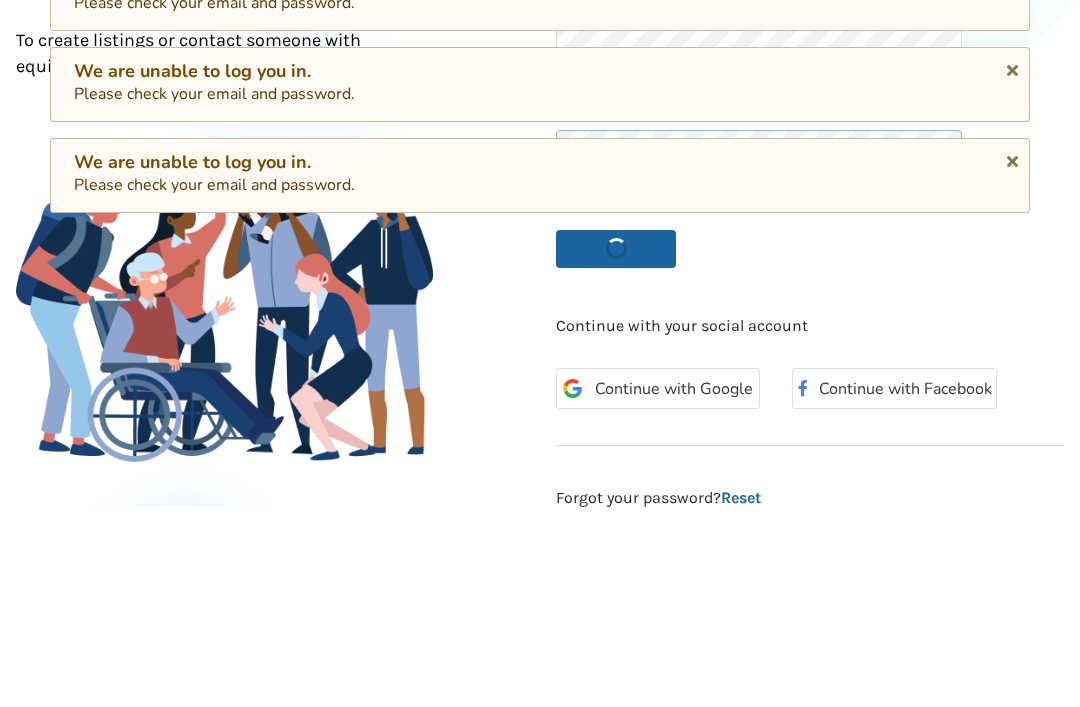 click on "Log in" at bounding box center [616, 449] 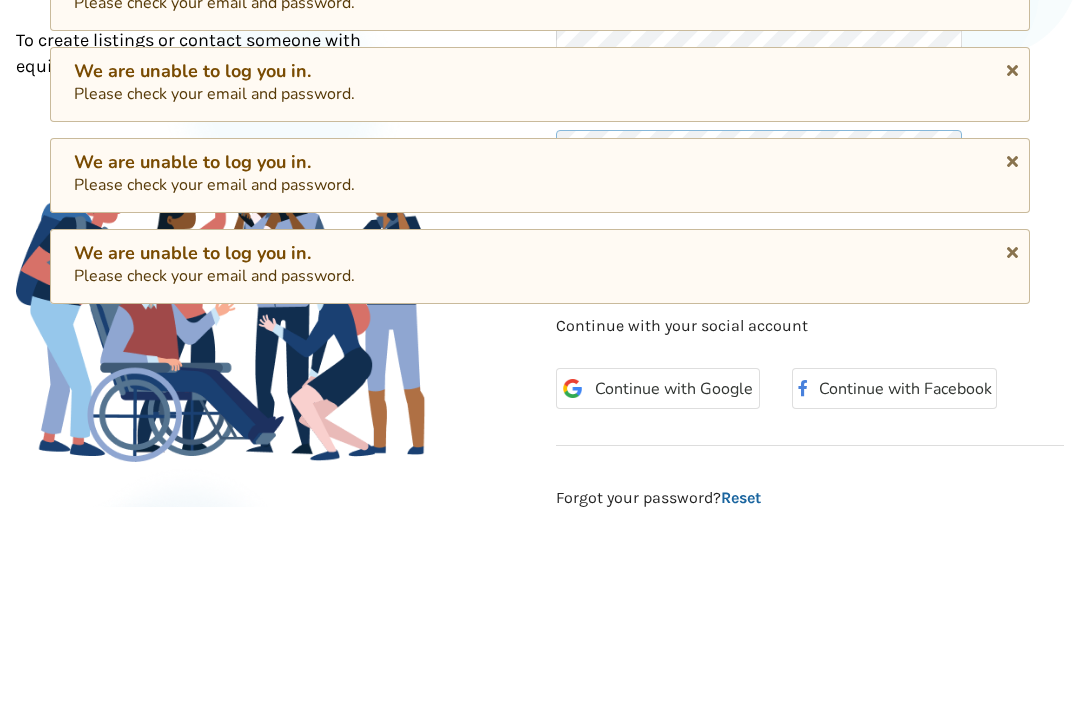 click on "Log in" at bounding box center [616, 449] 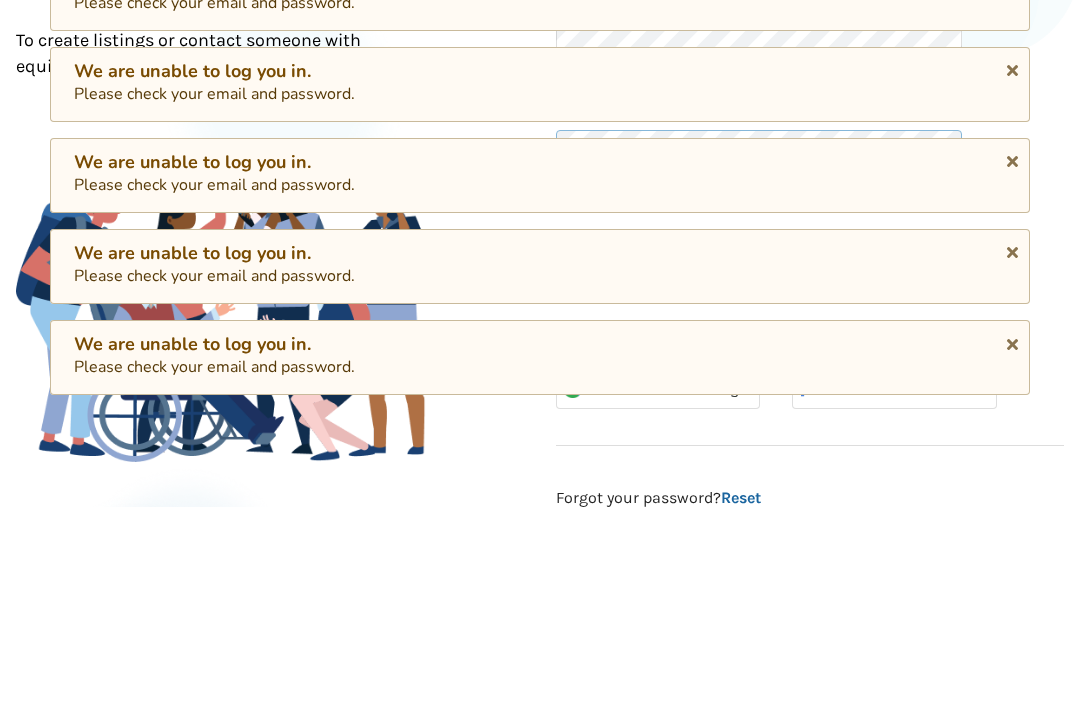 click on "Log in" at bounding box center [616, 449] 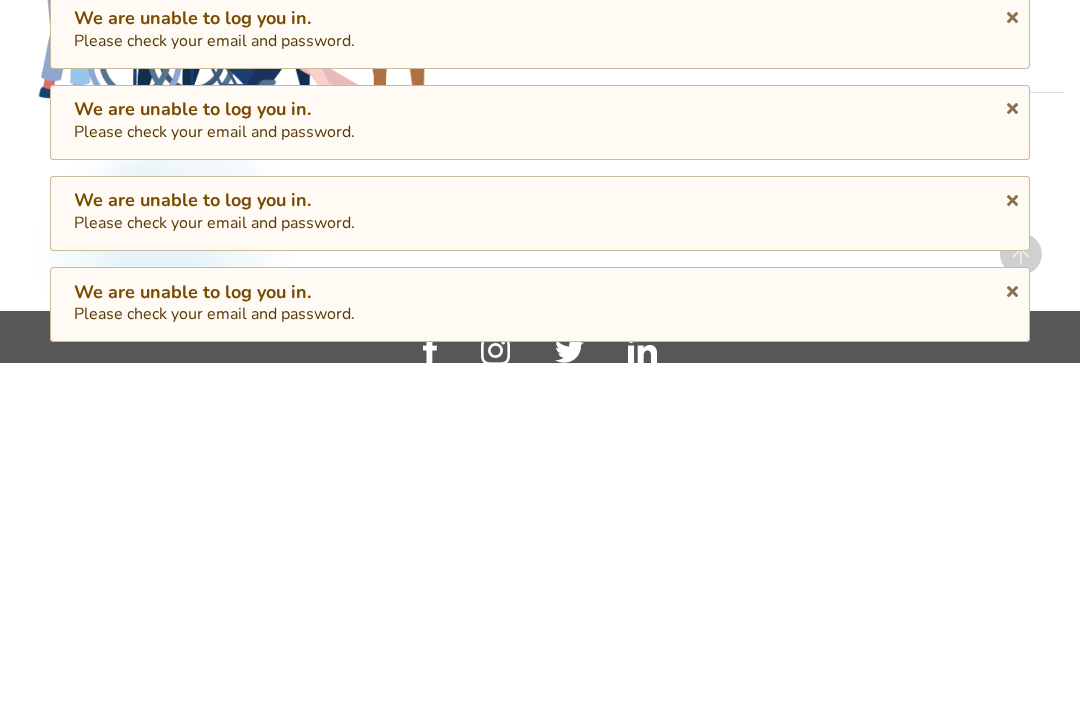 scroll, scrollTop: 363, scrollLeft: 0, axis: vertical 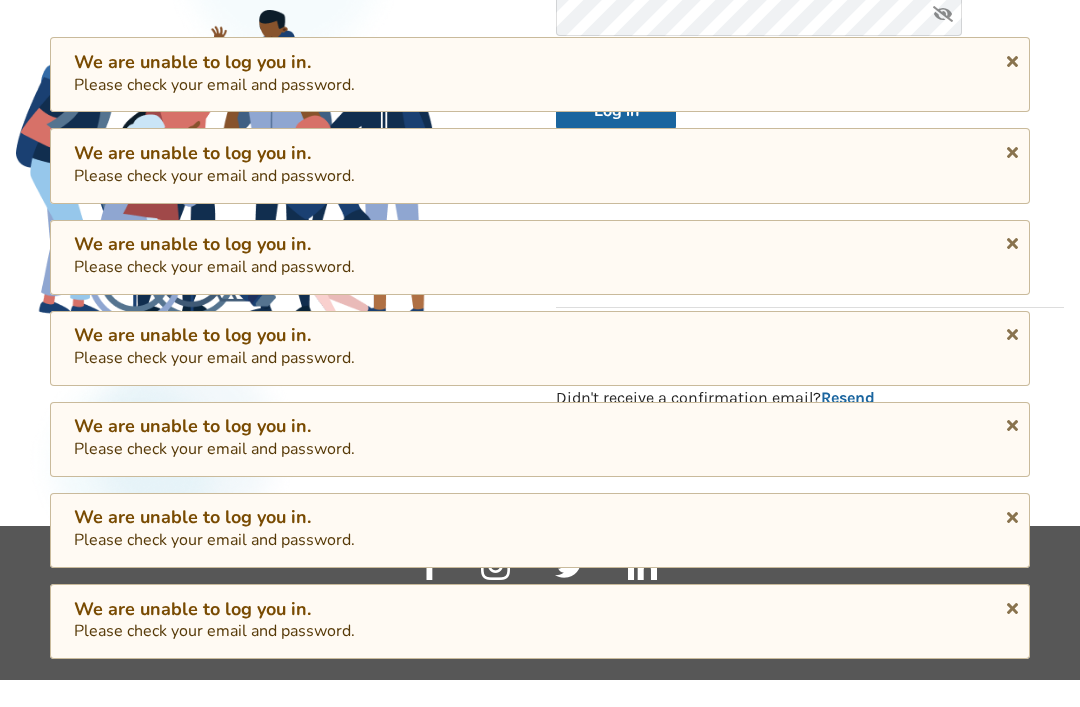 click at bounding box center (1012, 85) 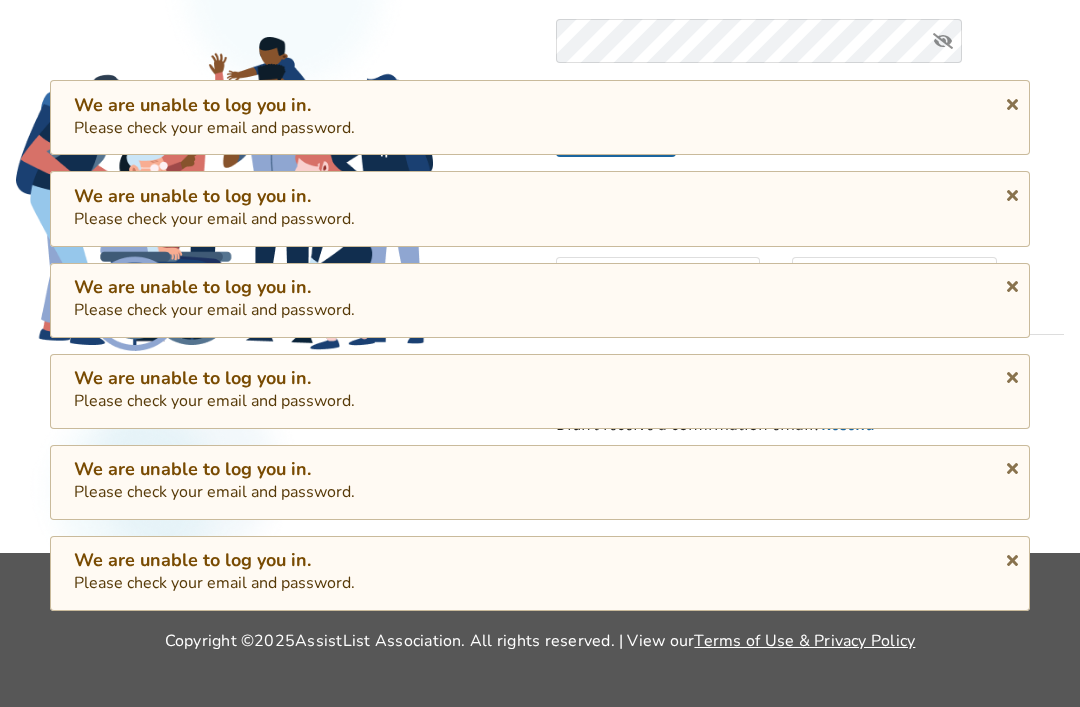 click at bounding box center [1012, 101] 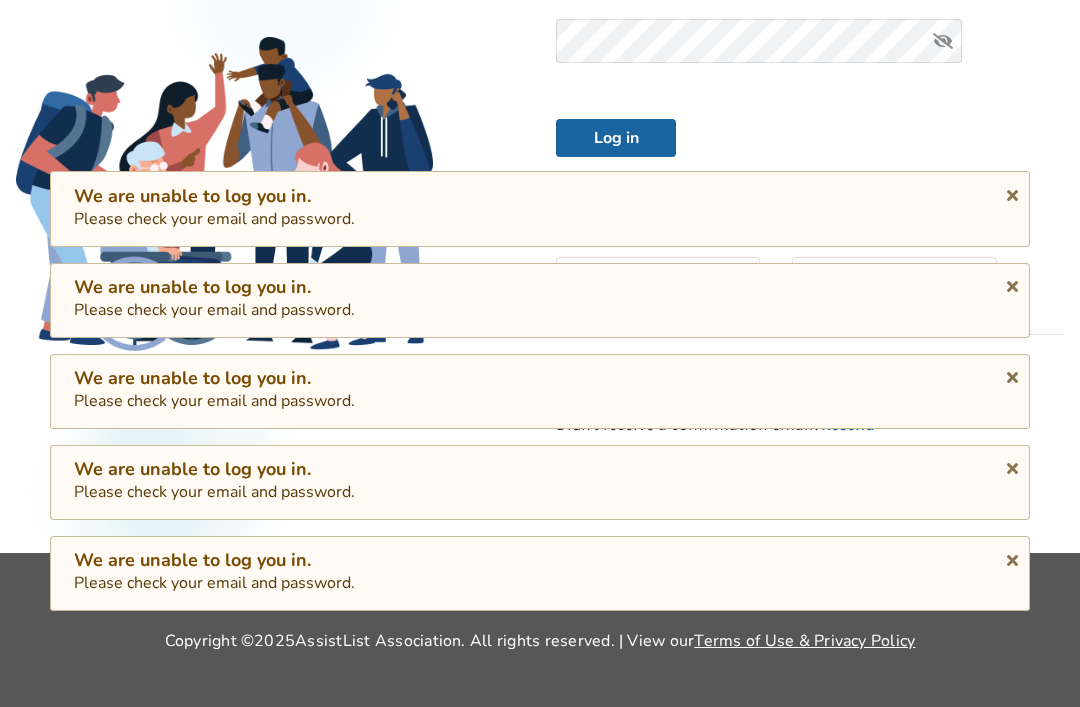 click at bounding box center (1012, 192) 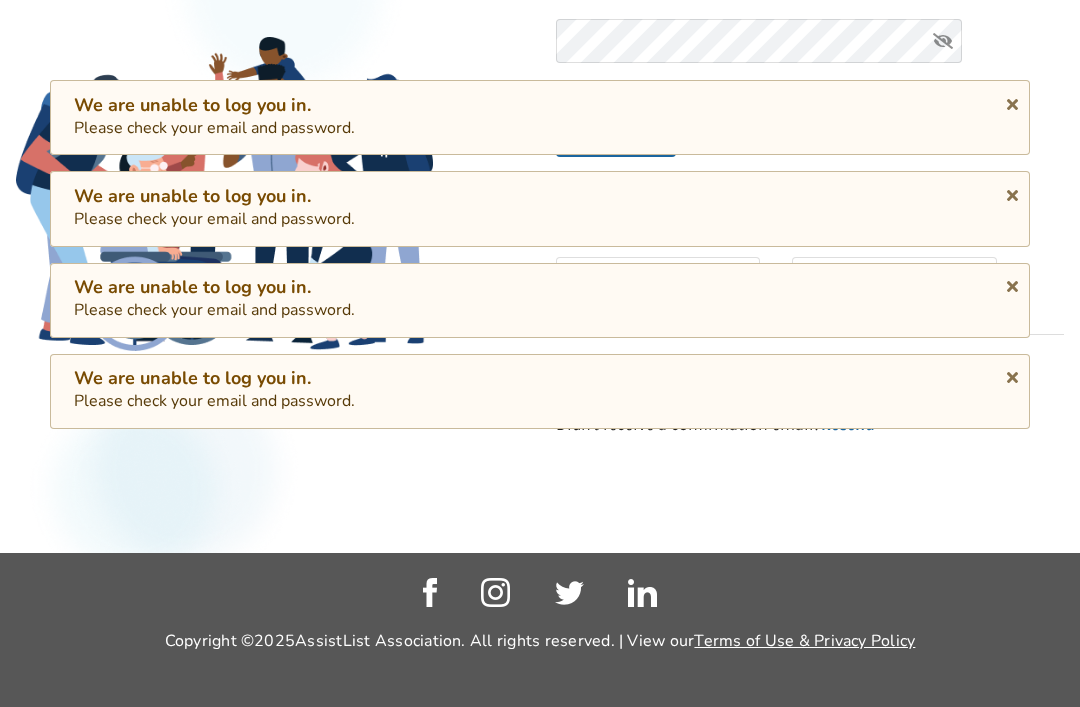 click at bounding box center (1012, 192) 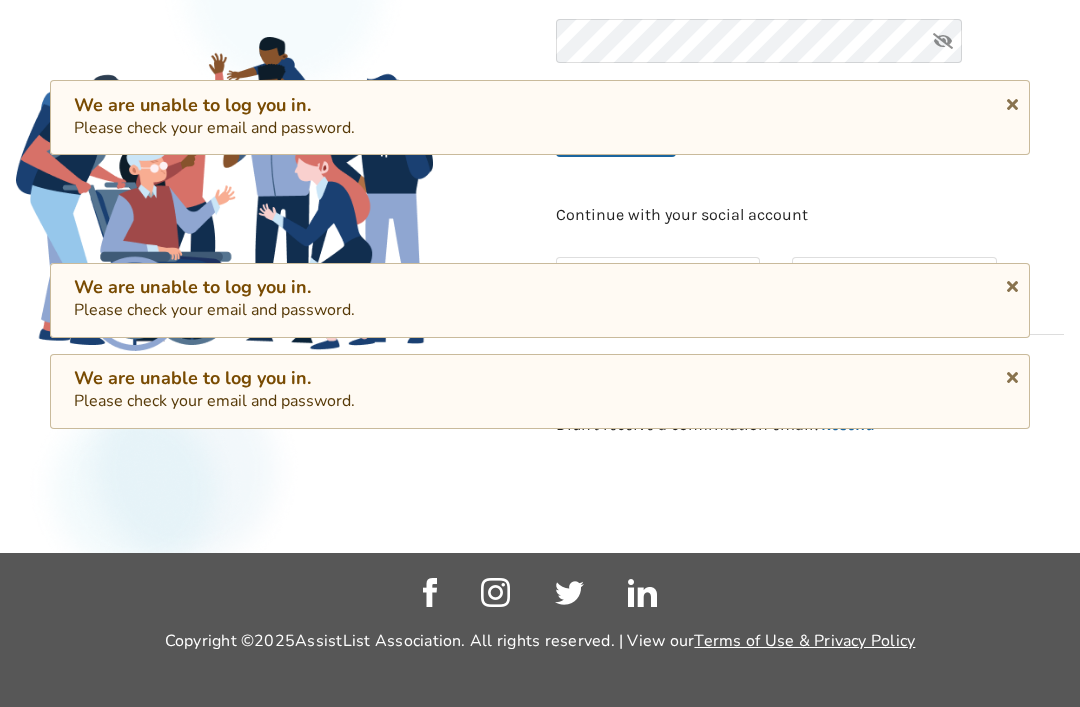 click on "We are unable to log you in. Please check your email and password. We are unable to log you in. Please check your email and password. We are unable to log you in. Please check your email and password. We are unable to log you in. Please check your email and password. We are unable to log you in. Please check your email and password. We are unable to log you in. Please check your email and password. We are unable to log you in. Please check your email and password." at bounding box center [540, 246] 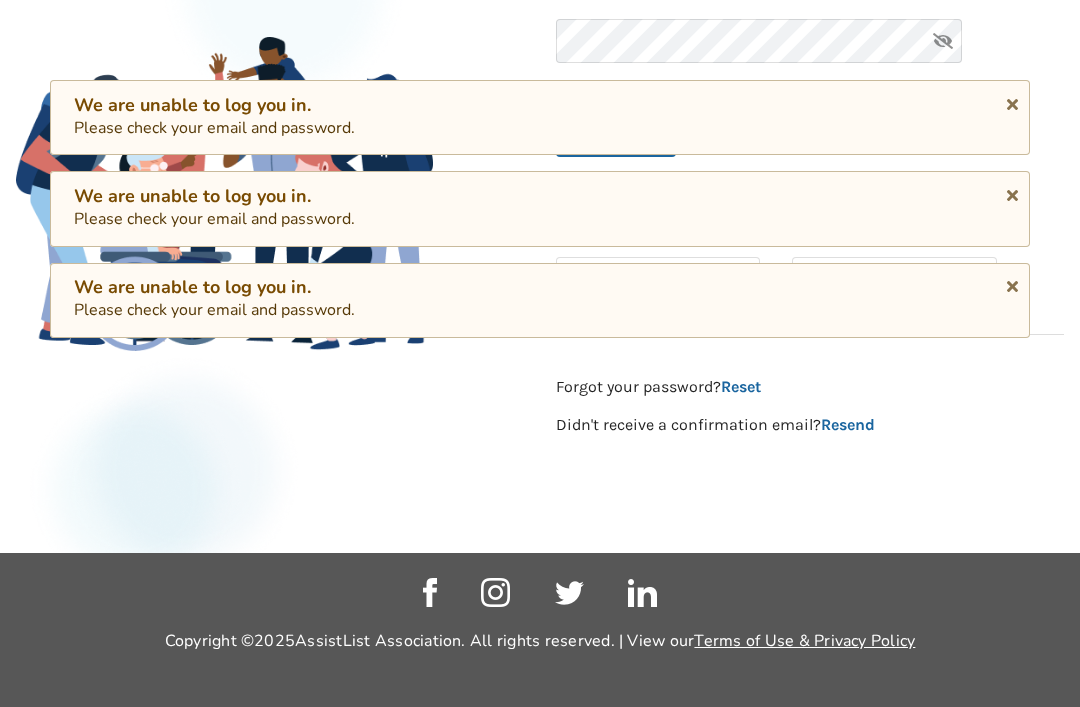 click on "We are unable to log you in. Please check your email and password." at bounding box center [540, 300] 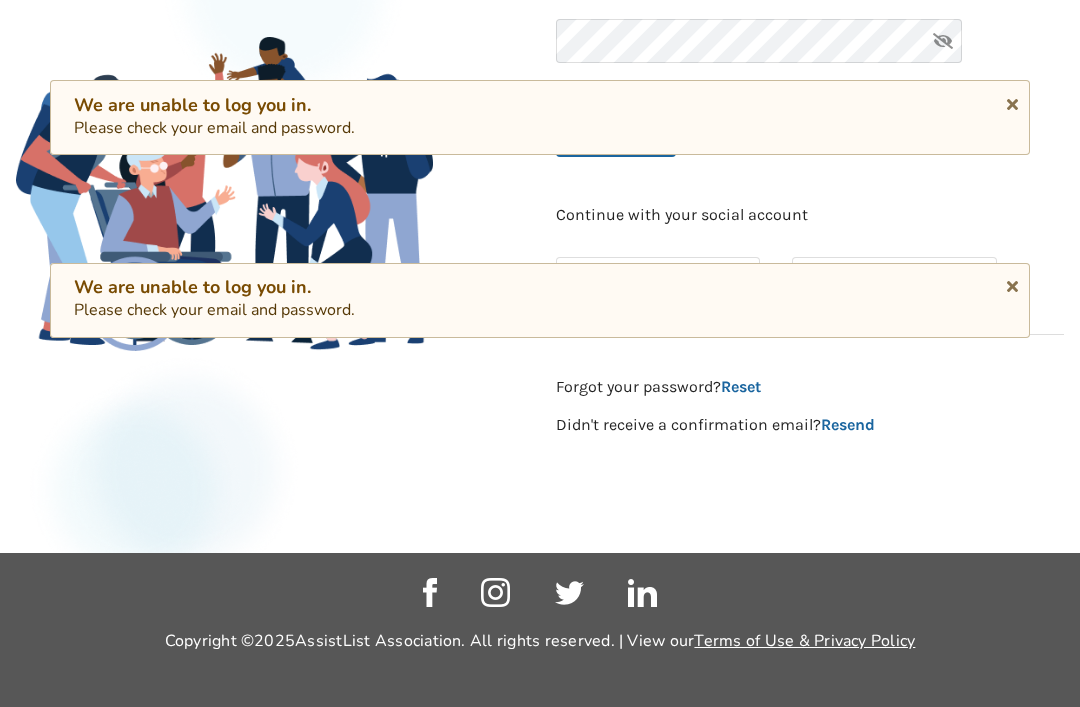 click at bounding box center (1012, 101) 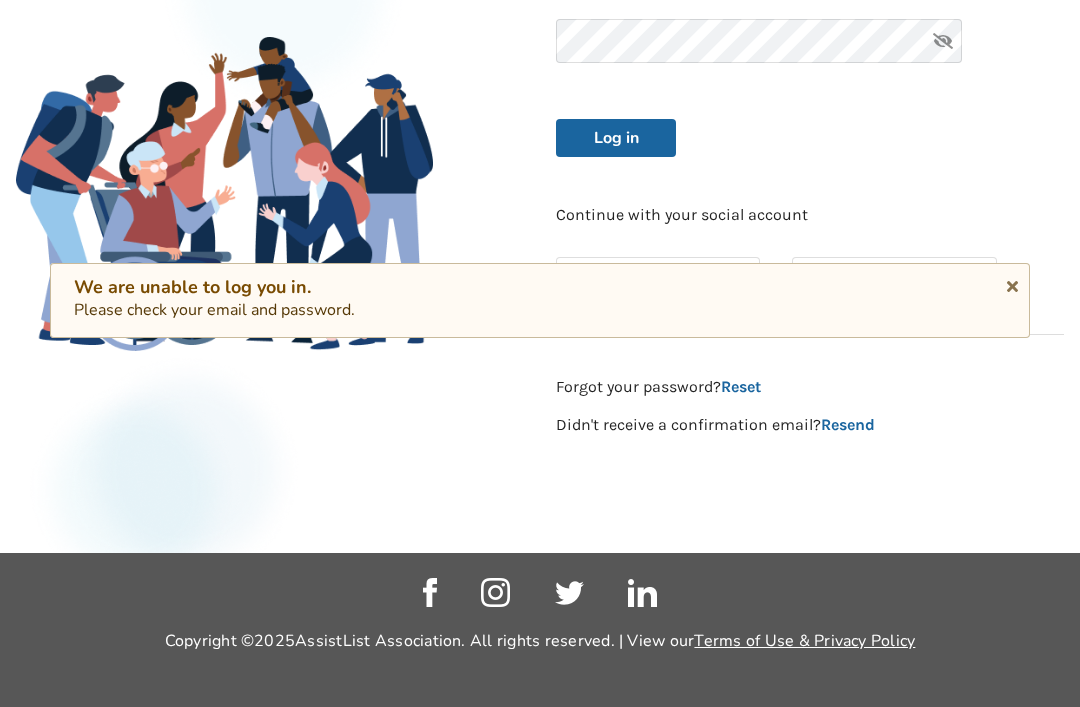 click on "We are unable to log you in." at bounding box center [540, 287] 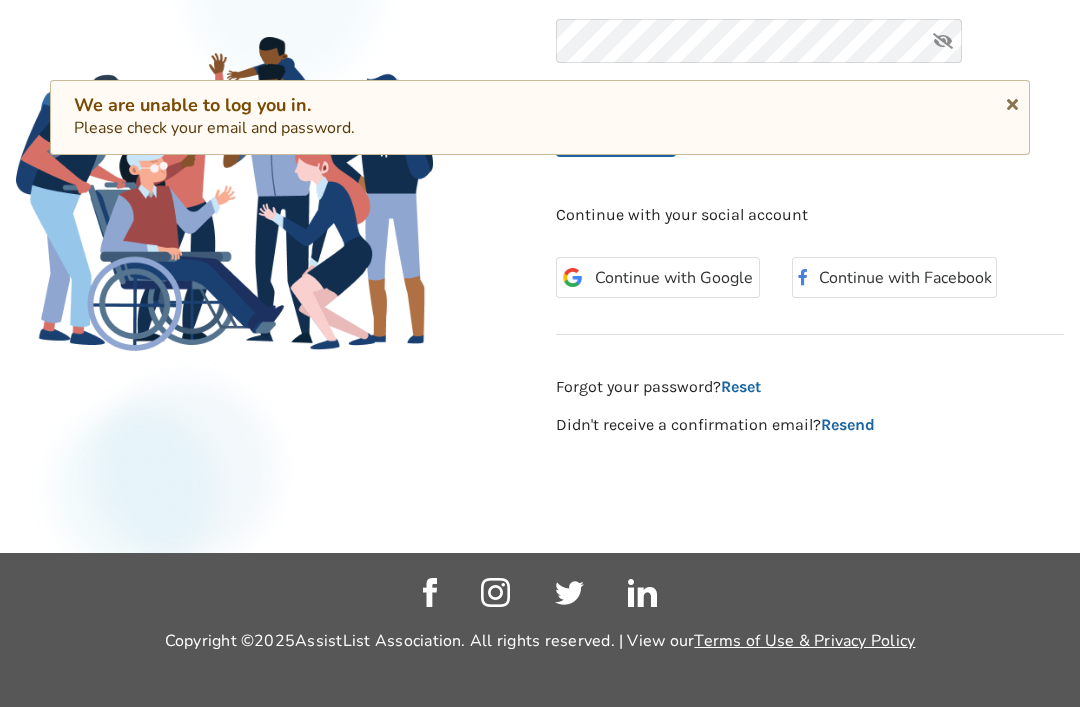 click on "Continue with Facebook" at bounding box center [894, 287] 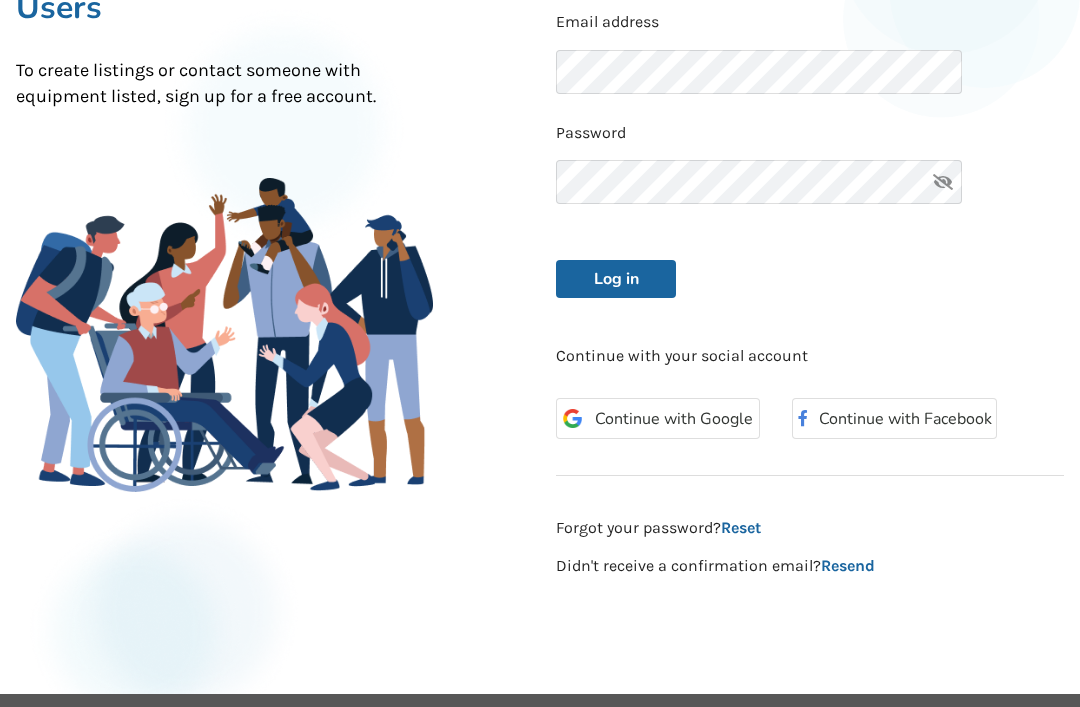 scroll, scrollTop: 221, scrollLeft: 0, axis: vertical 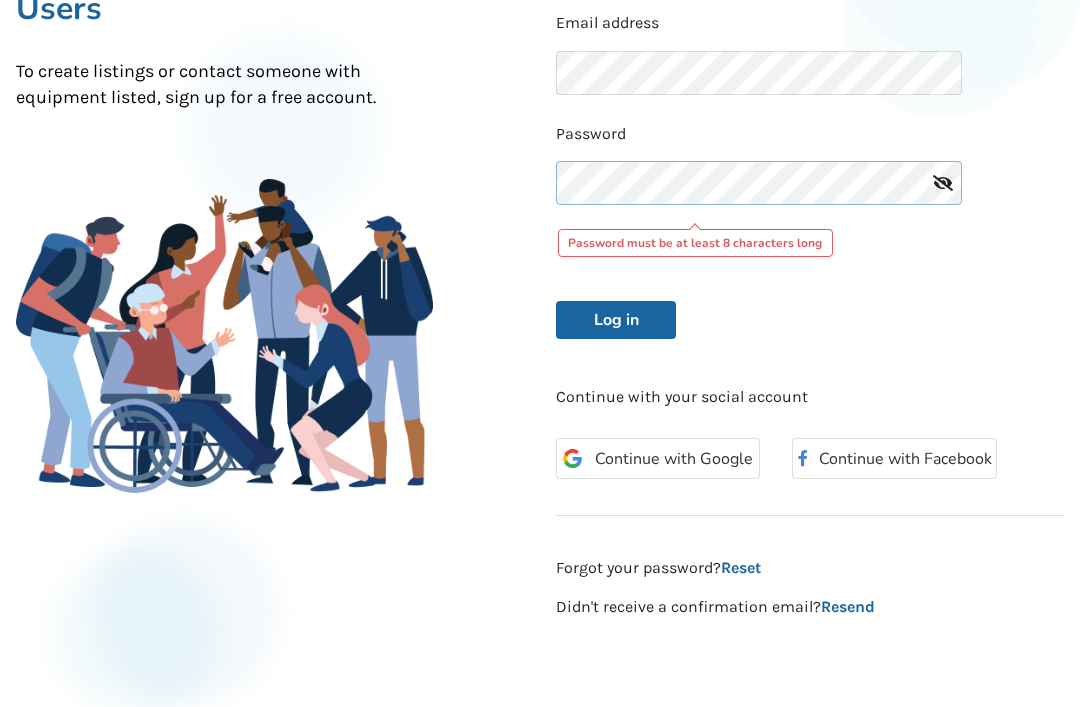 click on "Log in" at bounding box center (616, 320) 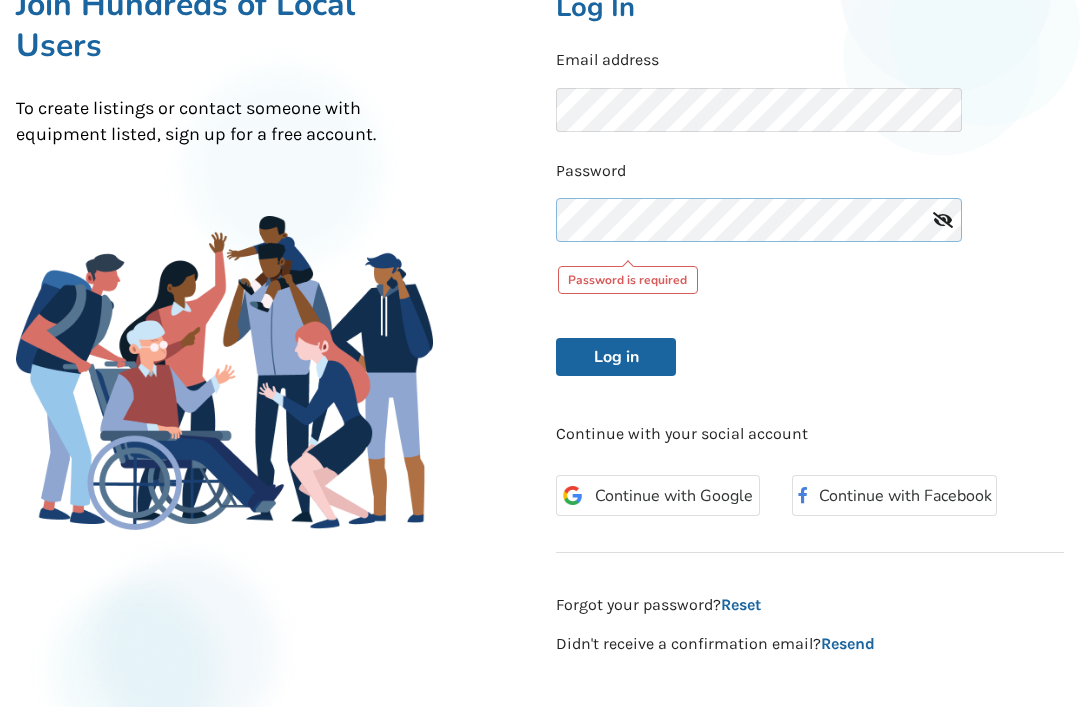 scroll, scrollTop: 183, scrollLeft: 0, axis: vertical 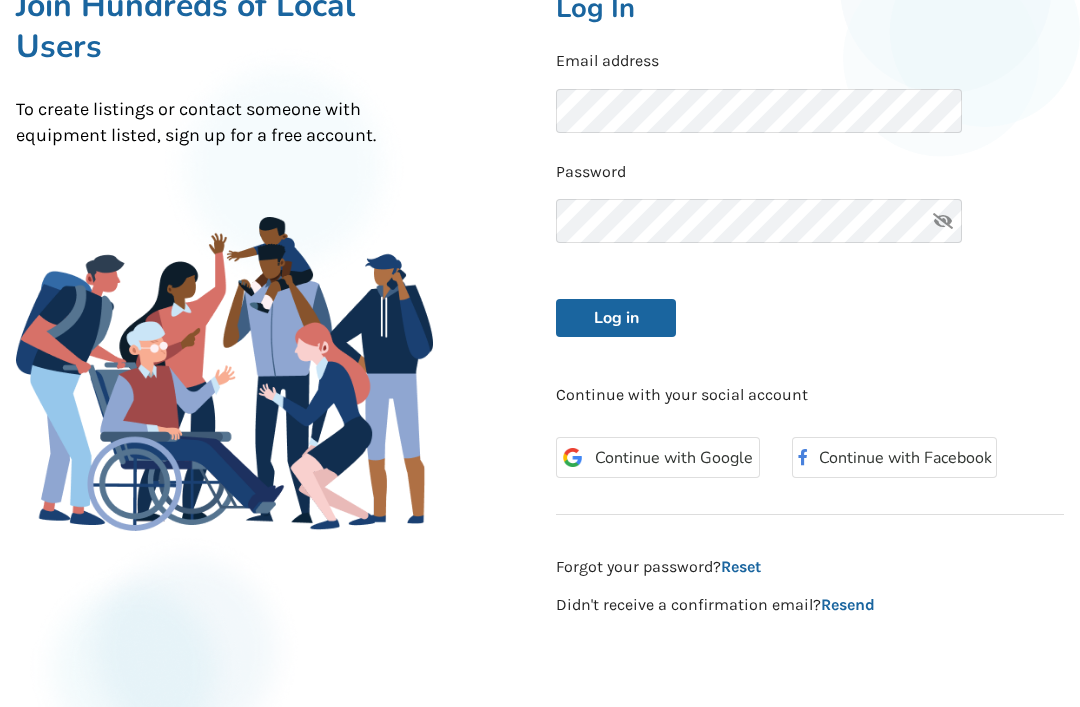 click on "Log in" at bounding box center [616, 318] 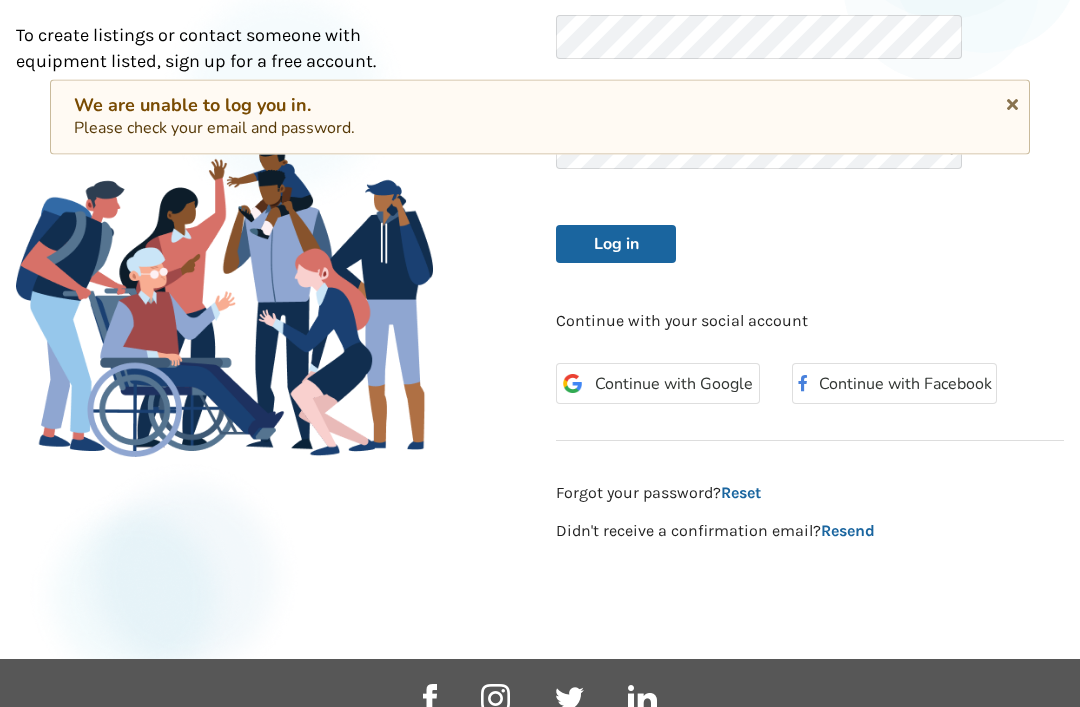 scroll, scrollTop: 253, scrollLeft: 0, axis: vertical 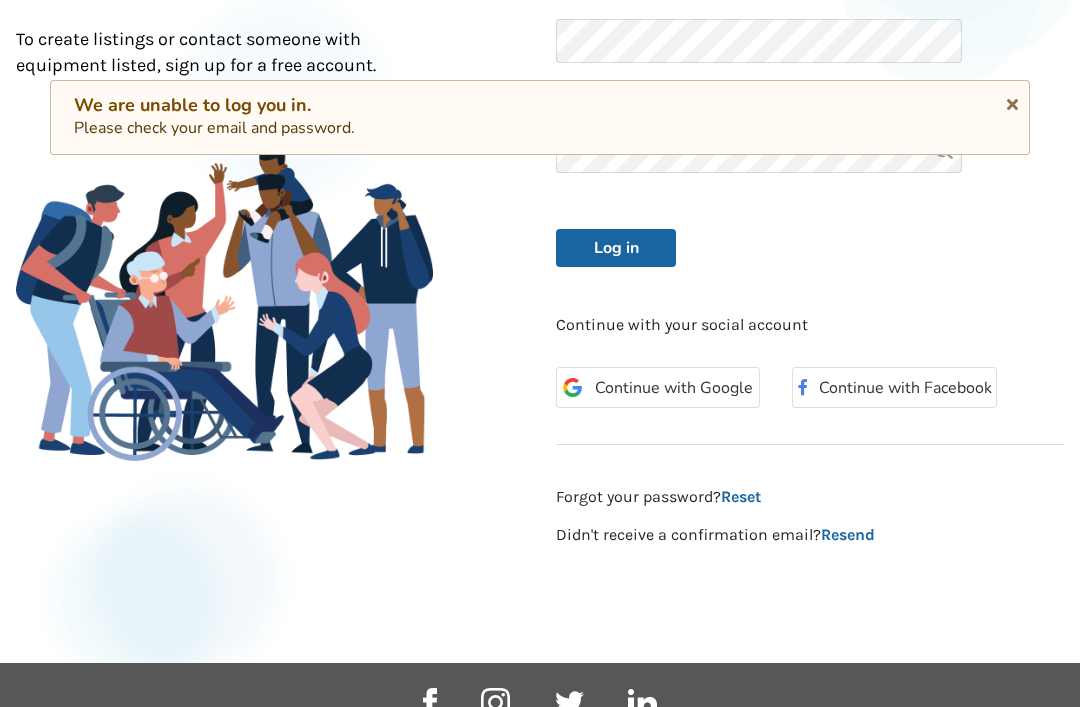 click on "Reset" at bounding box center (741, 496) 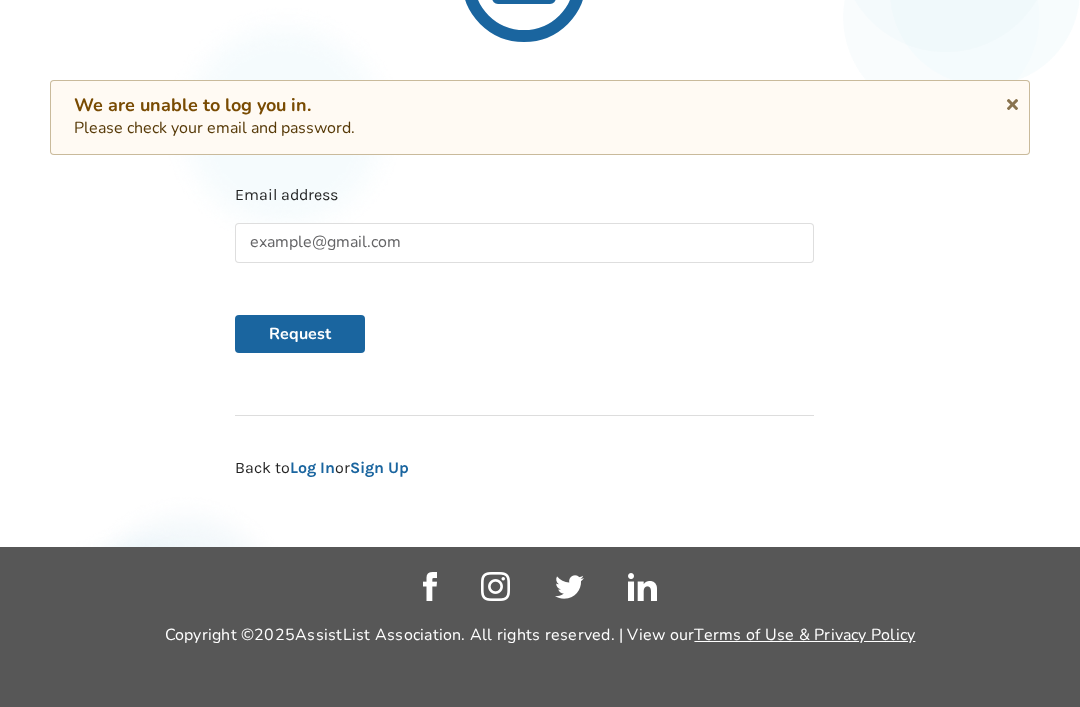 scroll, scrollTop: 192, scrollLeft: 0, axis: vertical 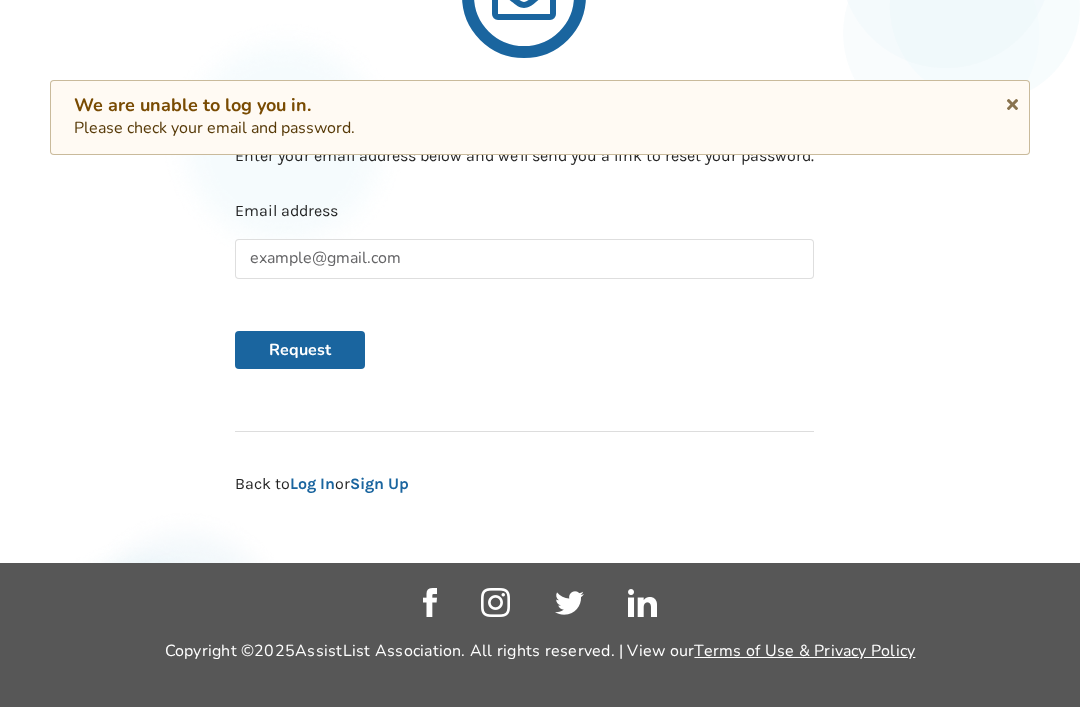 click on "Request" at bounding box center (300, 350) 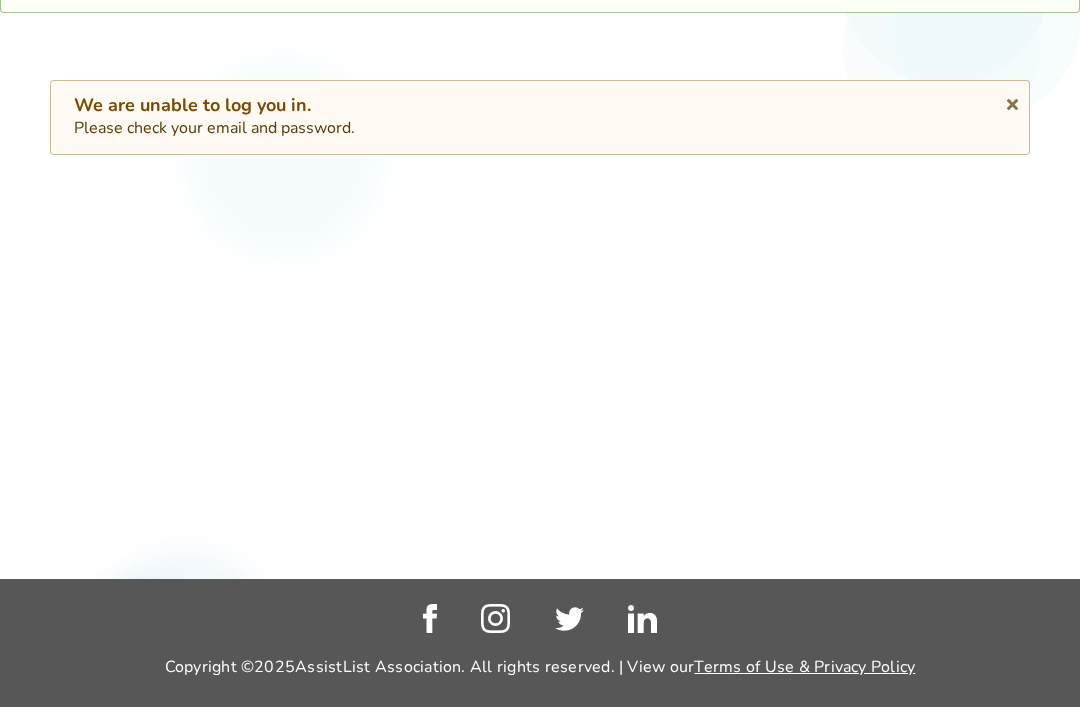 click on "We are unable to log you in." at bounding box center [540, 105] 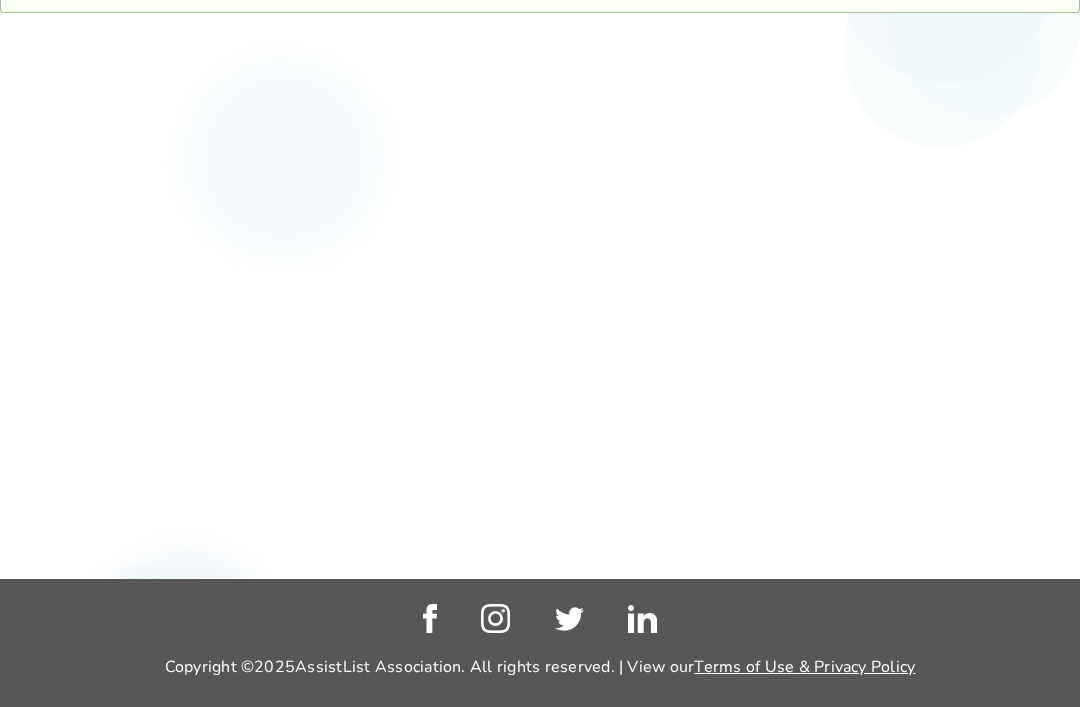 click on "Reset Password Check your inbox for the next steps. If you don't receive an email, and it's not in your spam folder this could mean you signed up with a different address." at bounding box center [540, 225] 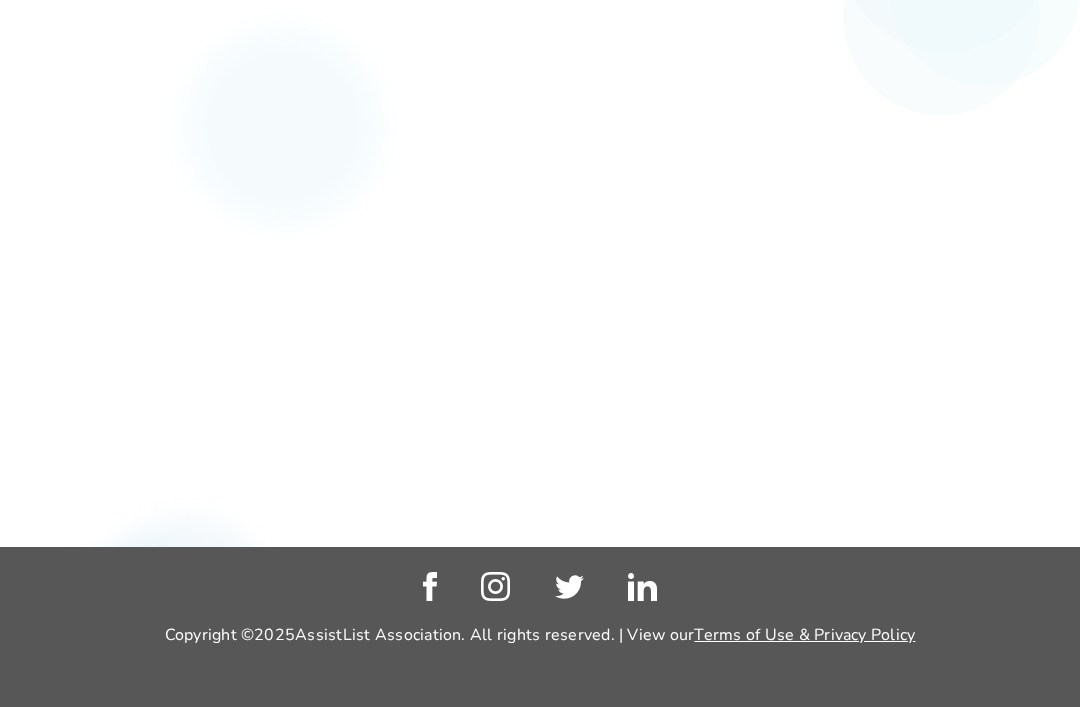scroll, scrollTop: 0, scrollLeft: 0, axis: both 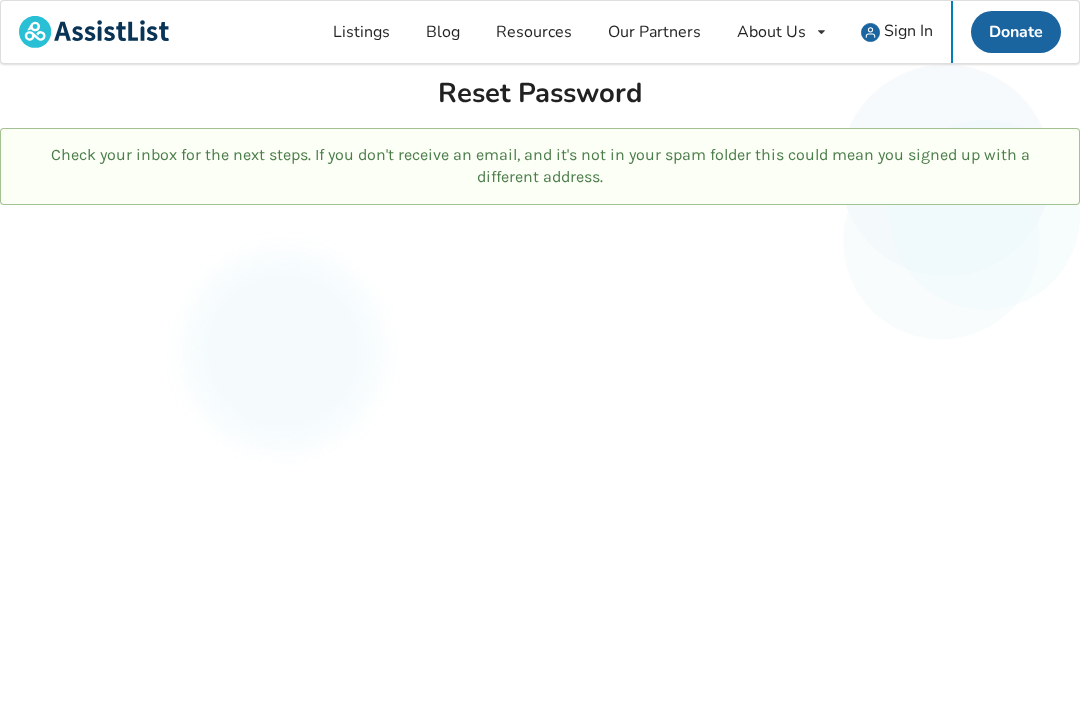 click on "Sign In" at bounding box center [897, 32] 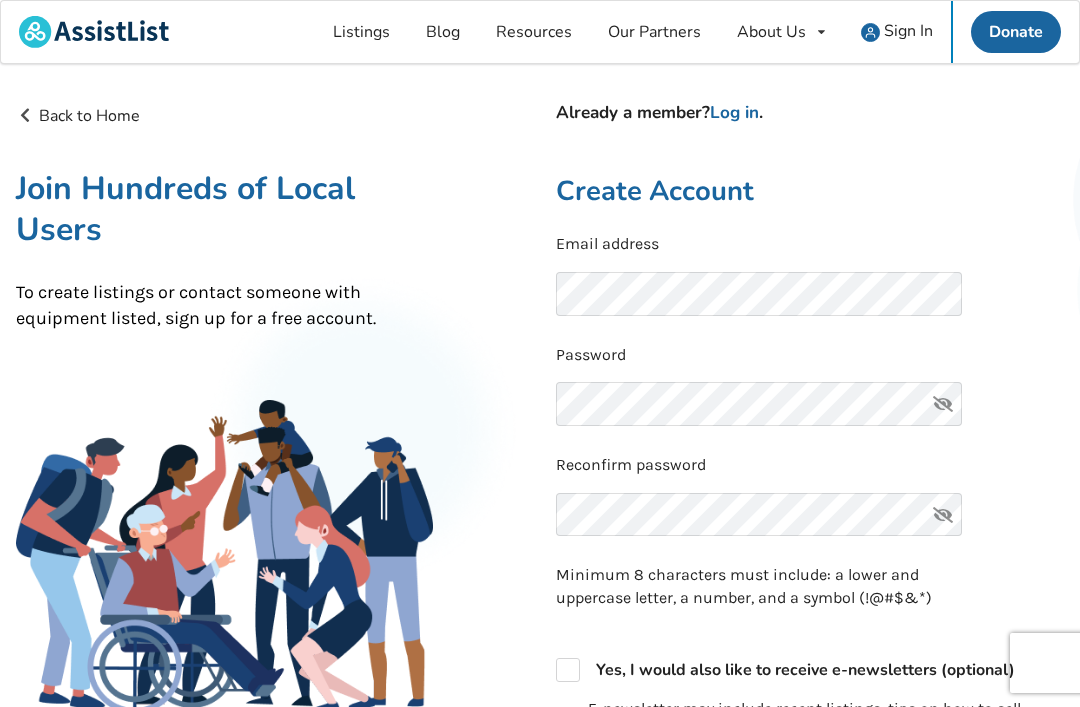 click on "Log in" at bounding box center (734, 112) 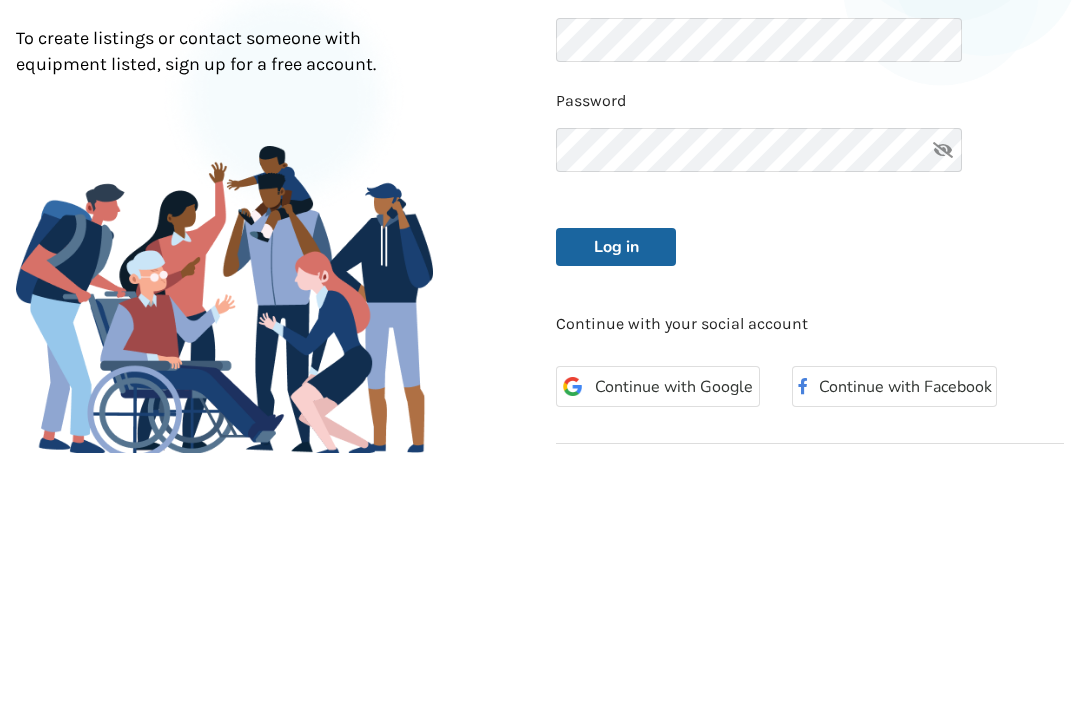 click on "Log in" at bounding box center [616, 501] 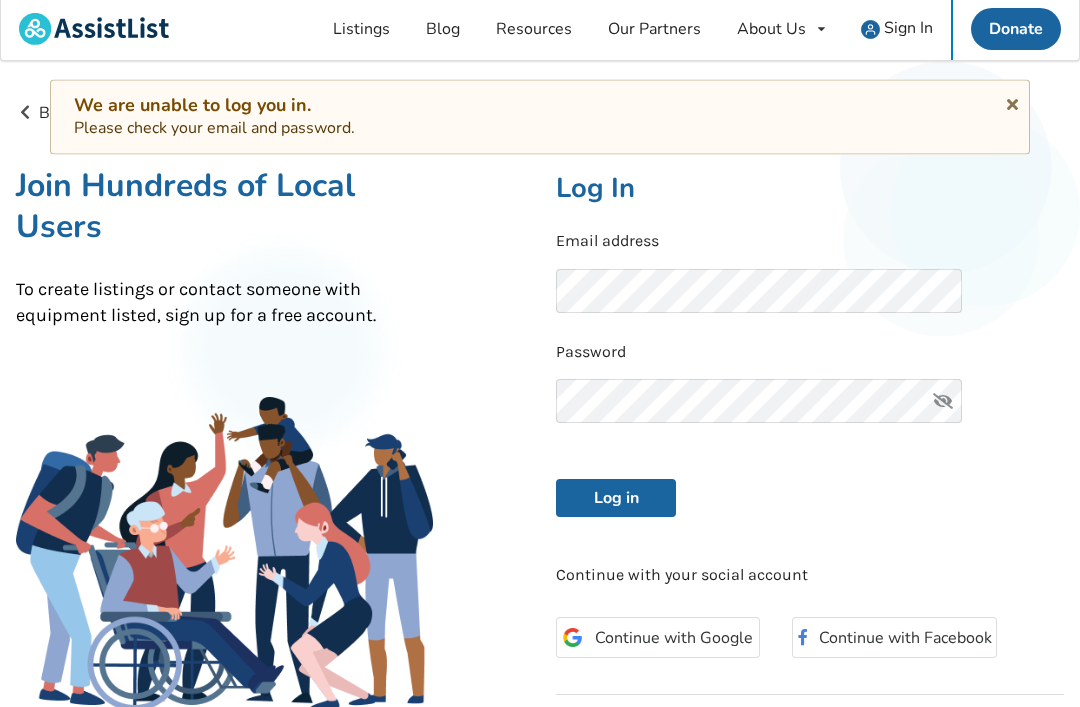 scroll, scrollTop: 0, scrollLeft: 0, axis: both 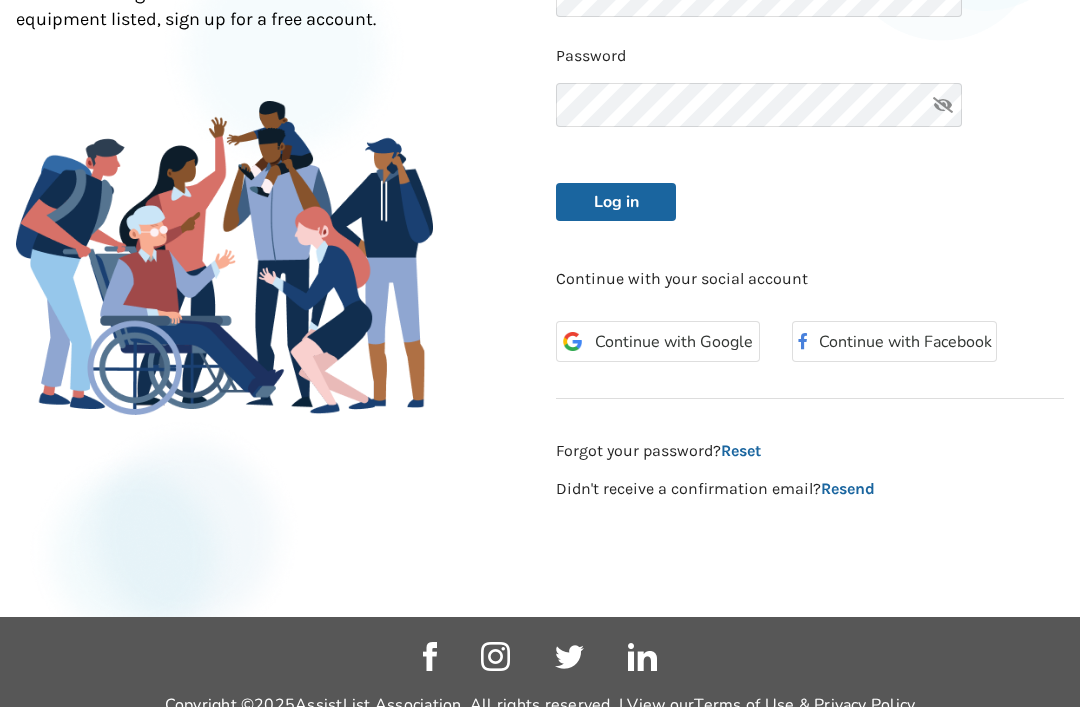 click on "Reset" at bounding box center [741, 450] 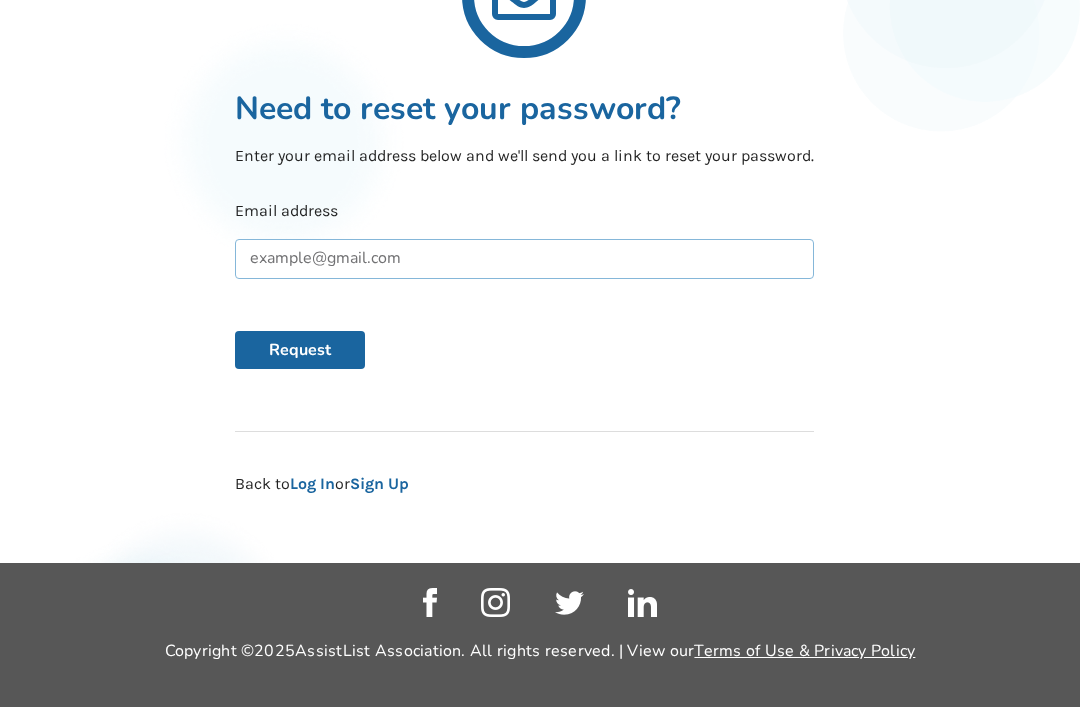 click at bounding box center [524, 259] 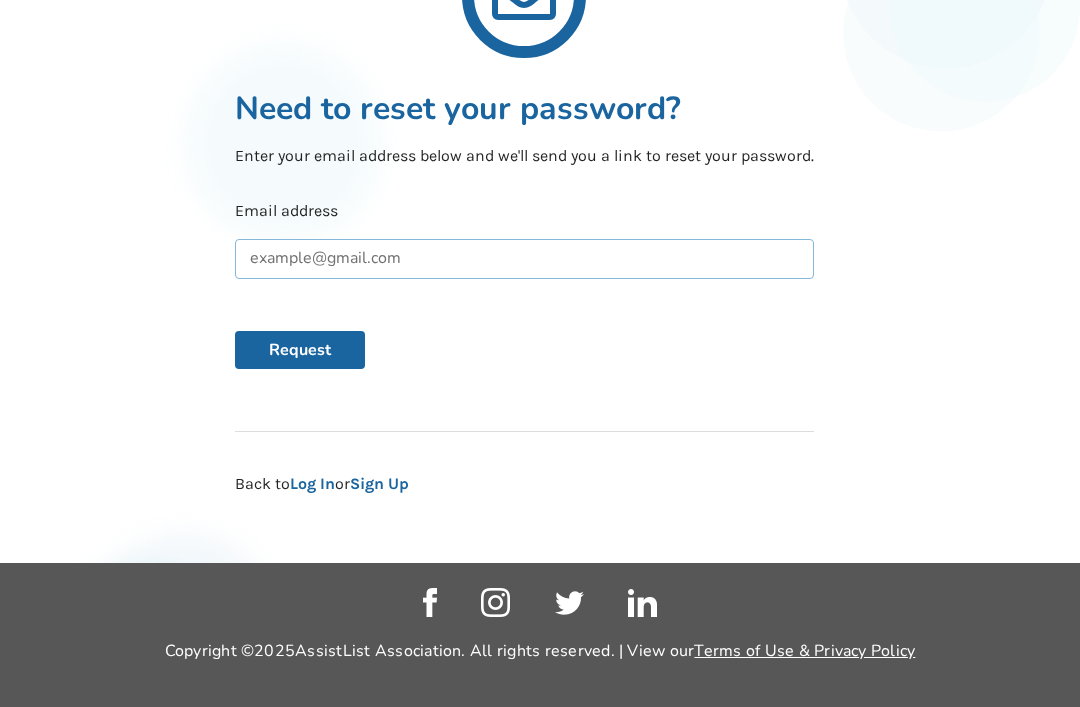 type on "[EMAIL_ADDRESS][PERSON_NAME][DOMAIN_NAME]" 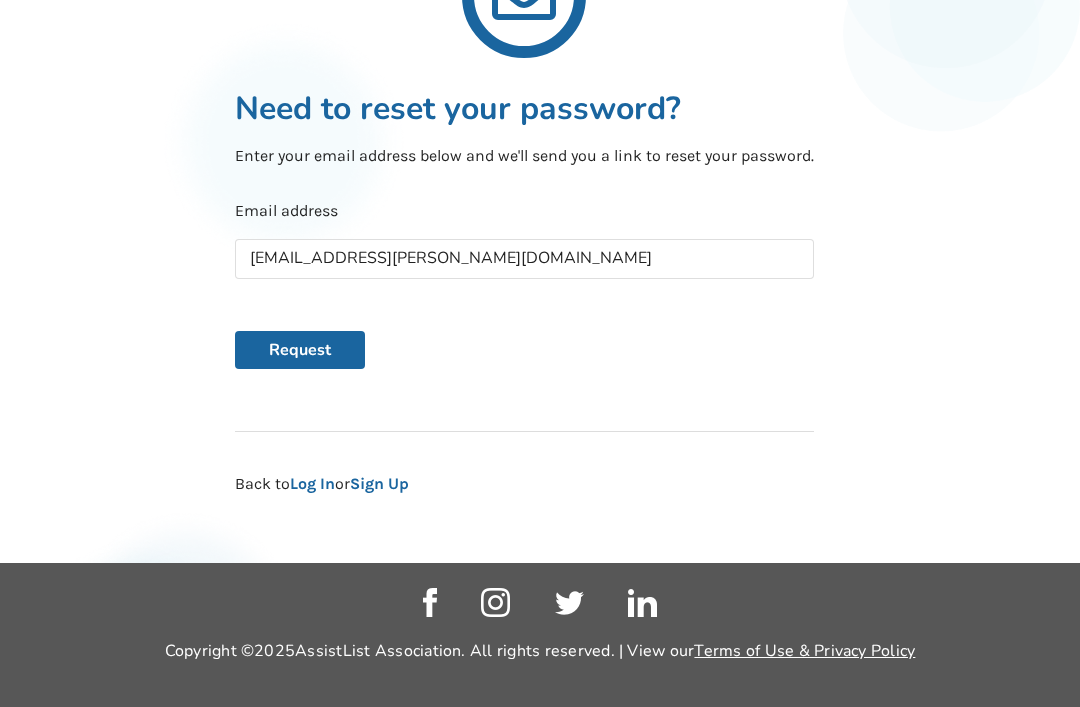 click on "Request" at bounding box center (300, 350) 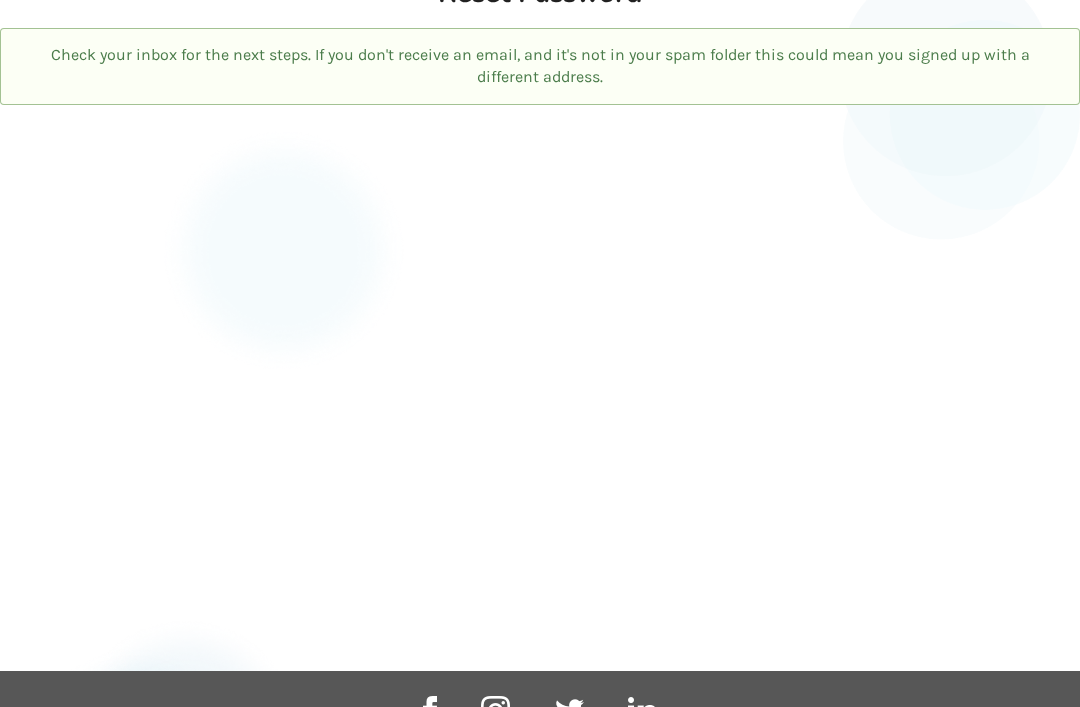 scroll, scrollTop: 0, scrollLeft: 0, axis: both 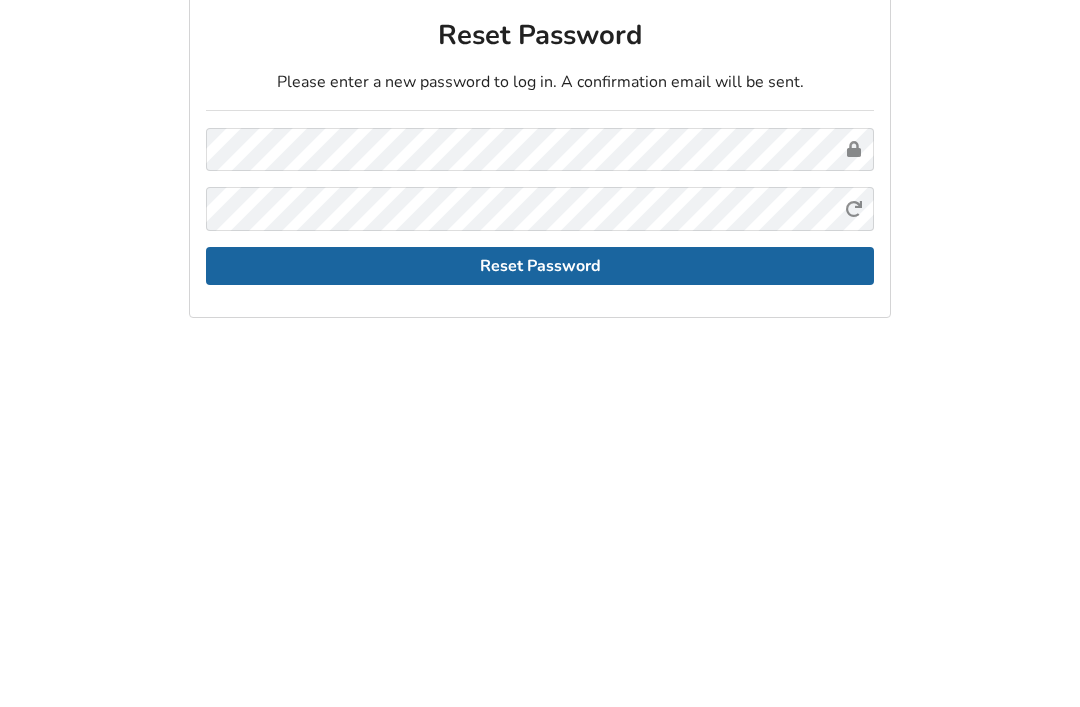 click on "Reset Password" at bounding box center [540, 366] 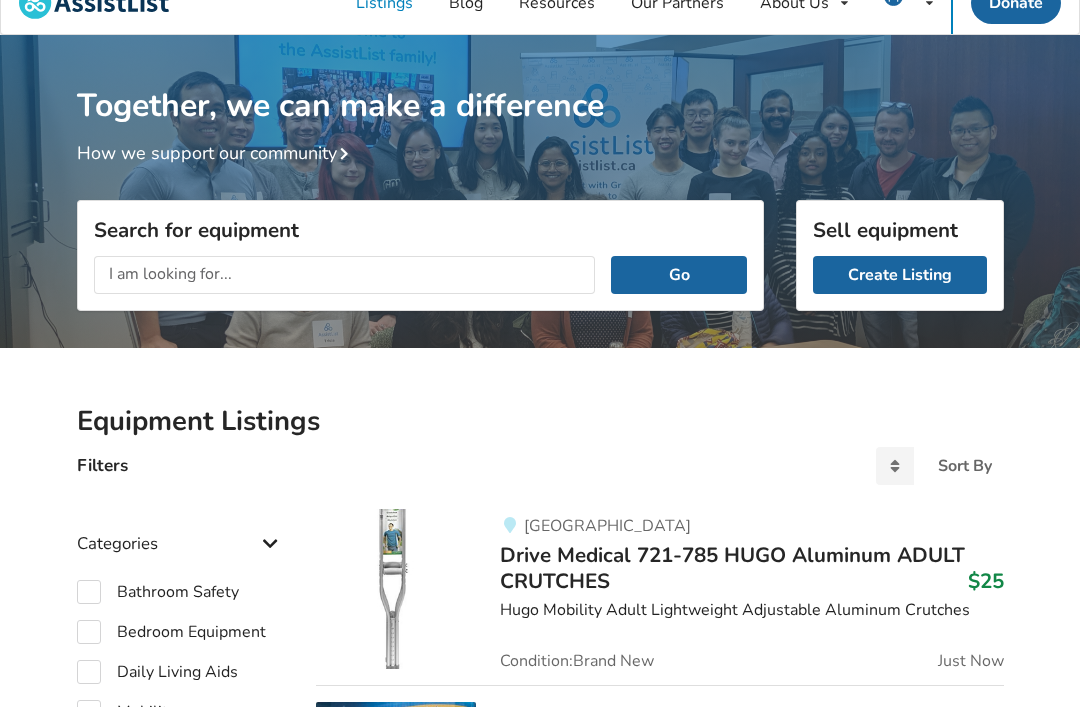 scroll, scrollTop: 0, scrollLeft: 0, axis: both 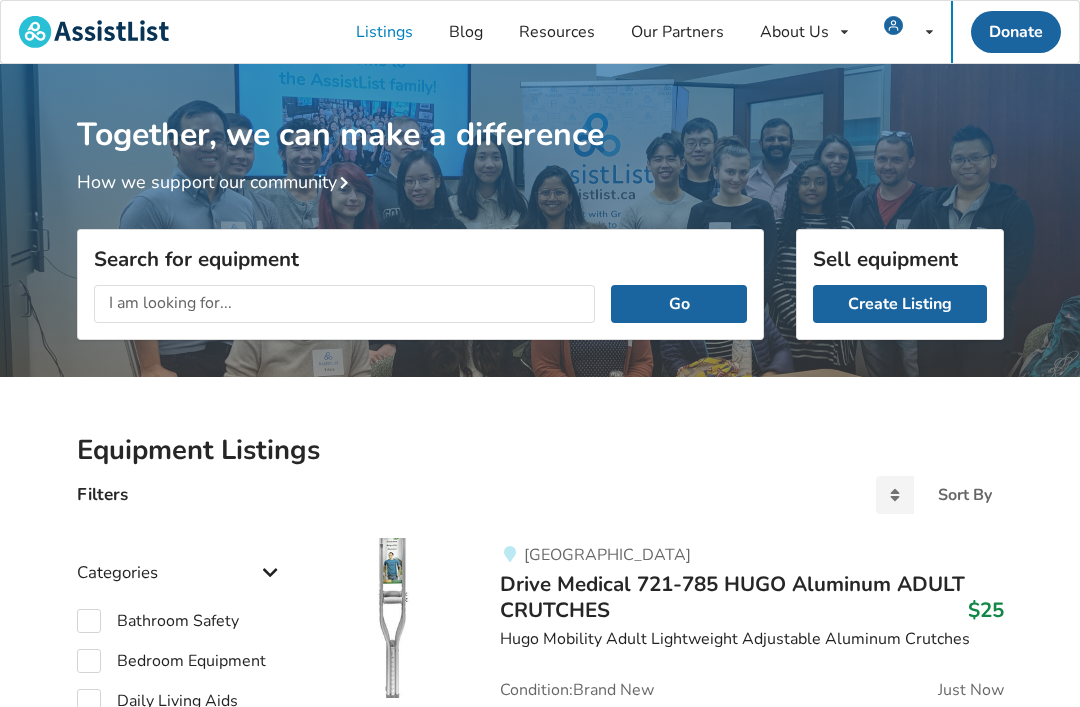 click at bounding box center [893, 25] 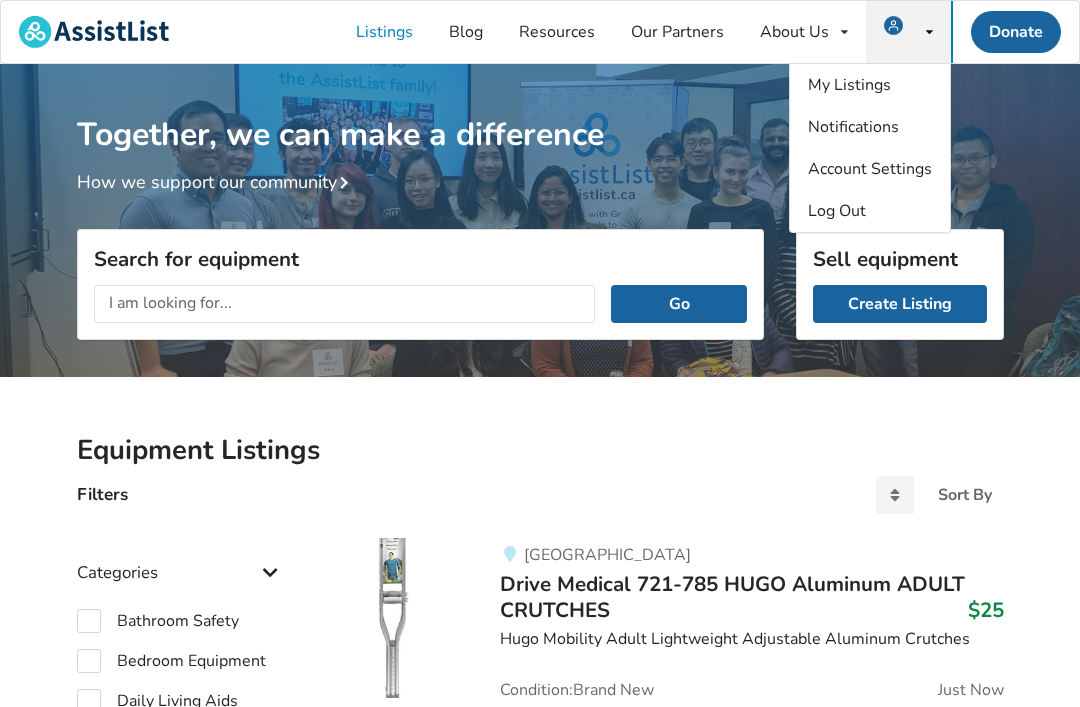 click at bounding box center (893, 25) 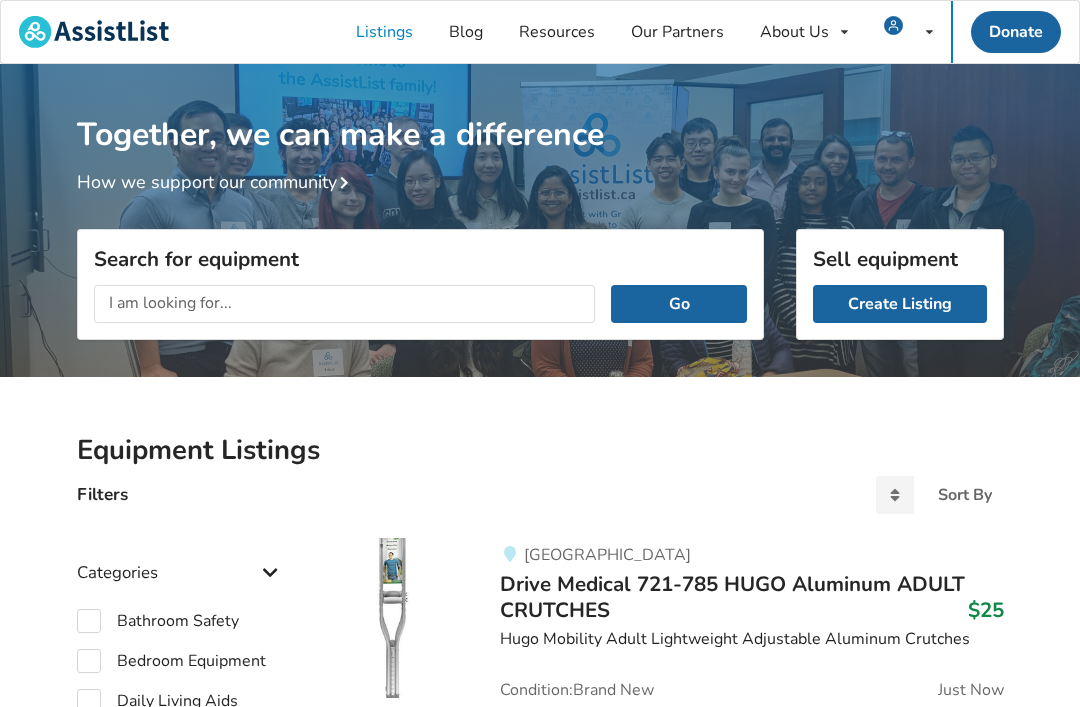 click on "Account Settings" at bounding box center [948, -9892] 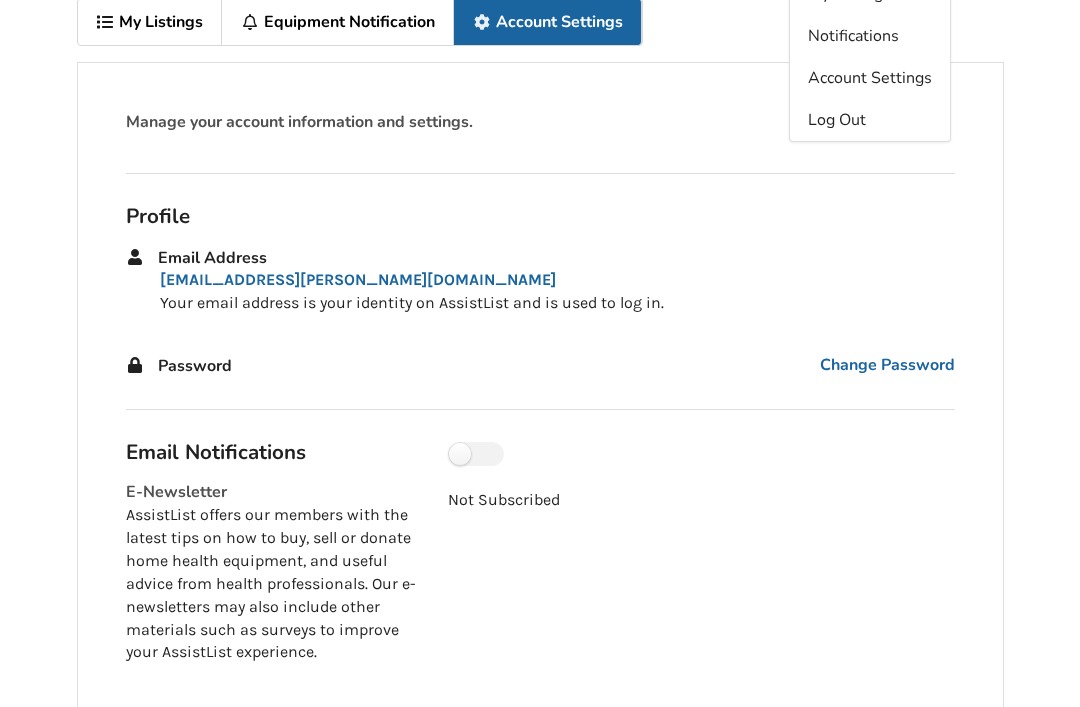 scroll, scrollTop: 0, scrollLeft: 0, axis: both 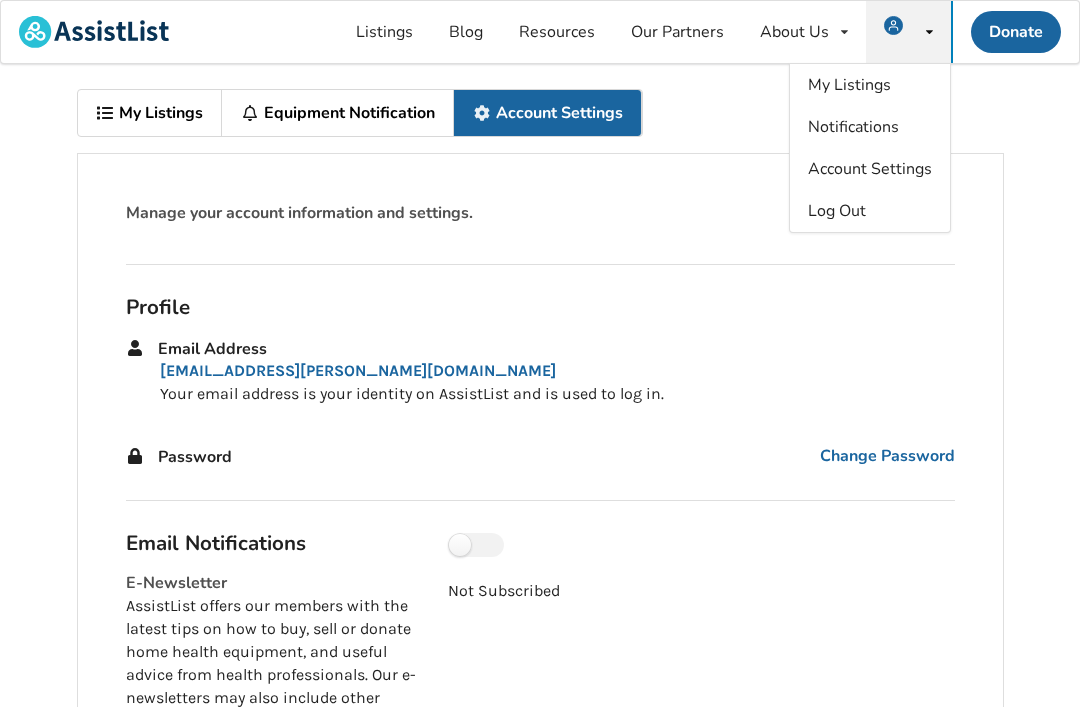 click on "My Listings" at bounding box center [150, 113] 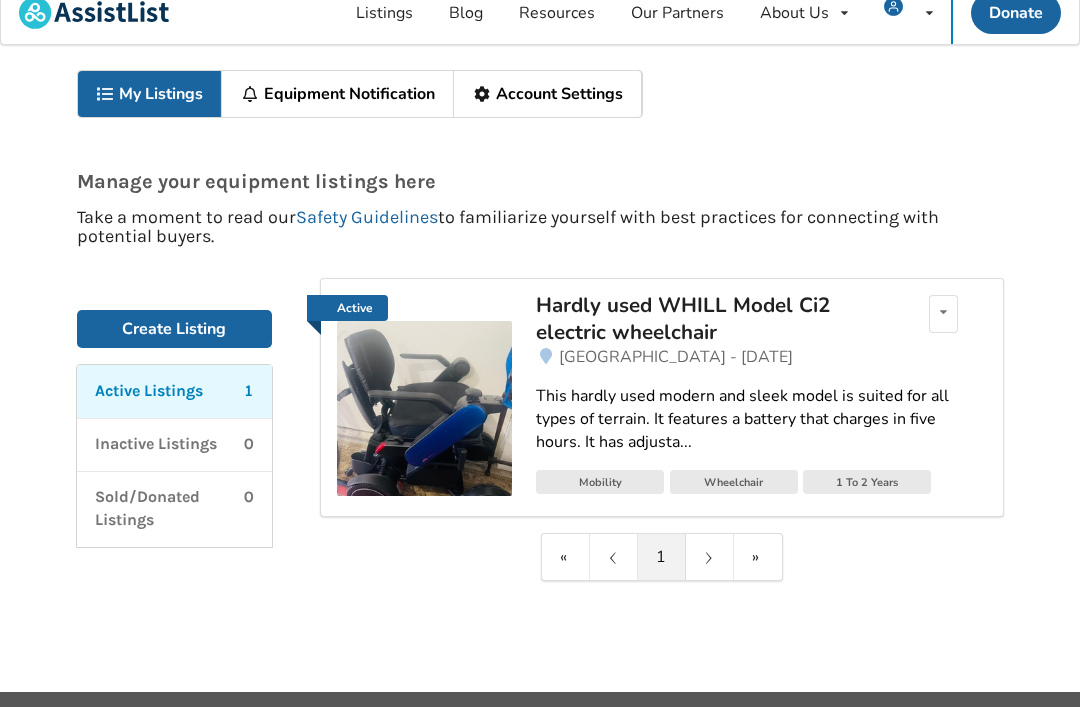 scroll, scrollTop: 0, scrollLeft: 0, axis: both 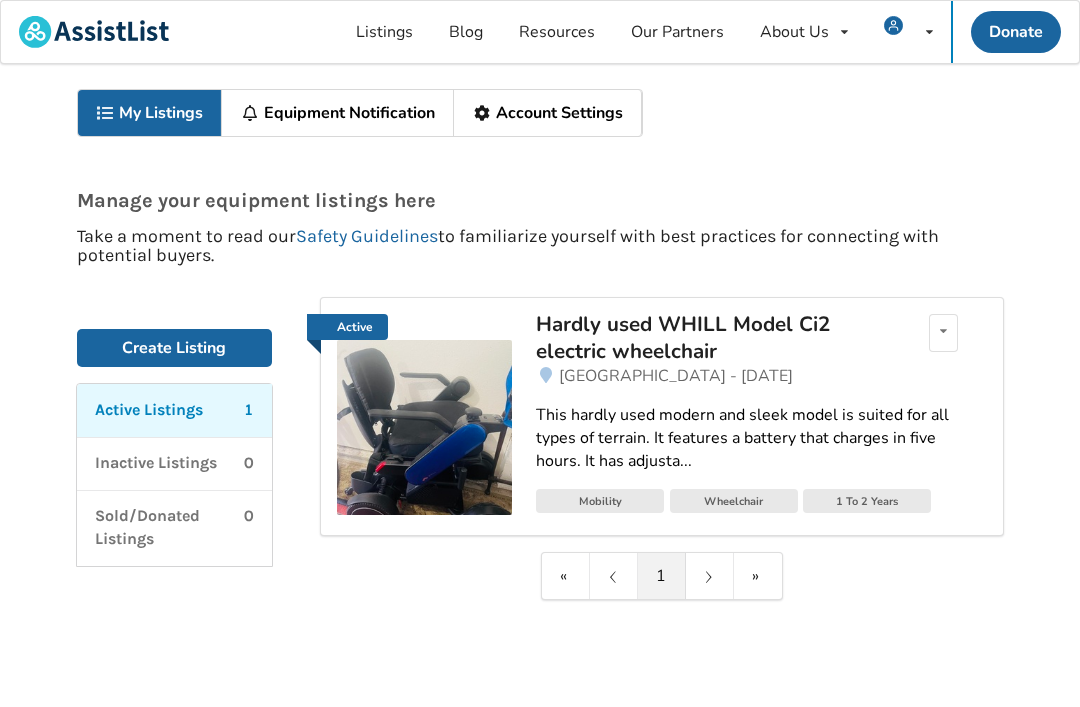 click on "Account Settings" at bounding box center (548, 113) 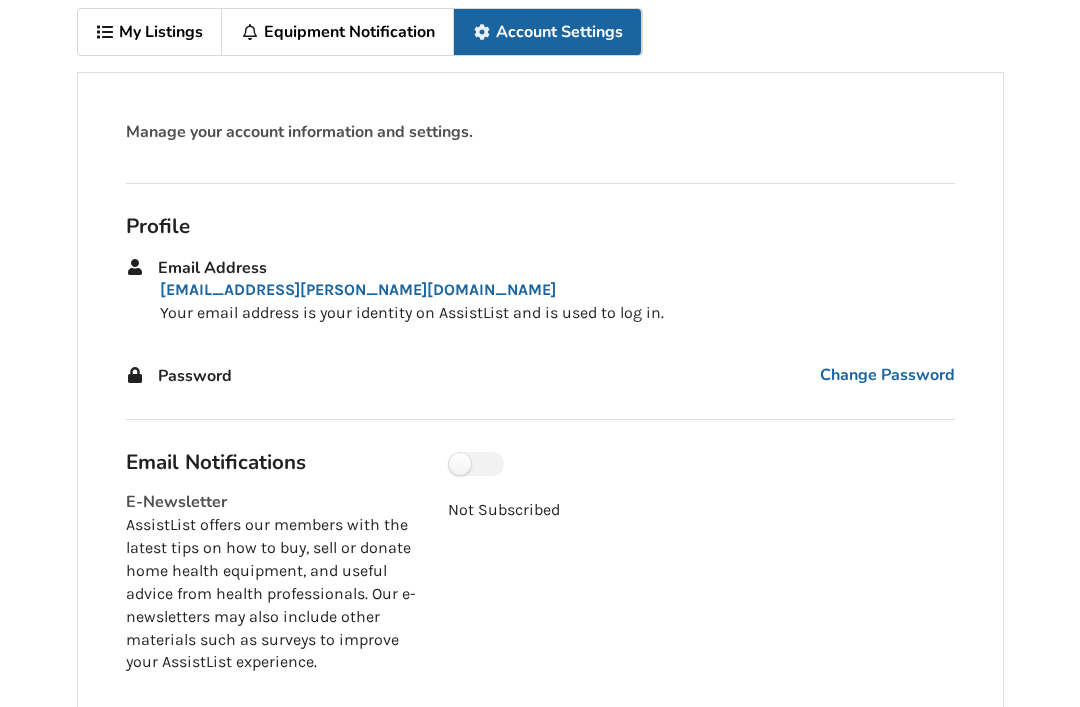 scroll, scrollTop: 0, scrollLeft: 0, axis: both 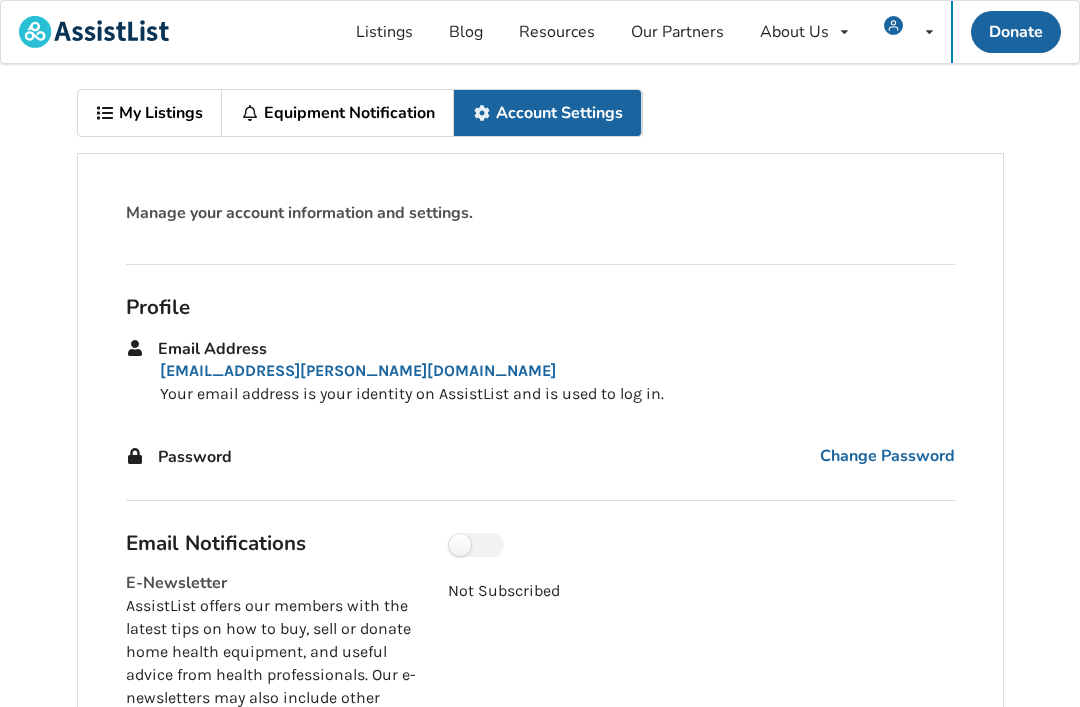 click on "My Listings" at bounding box center [927, -9976] 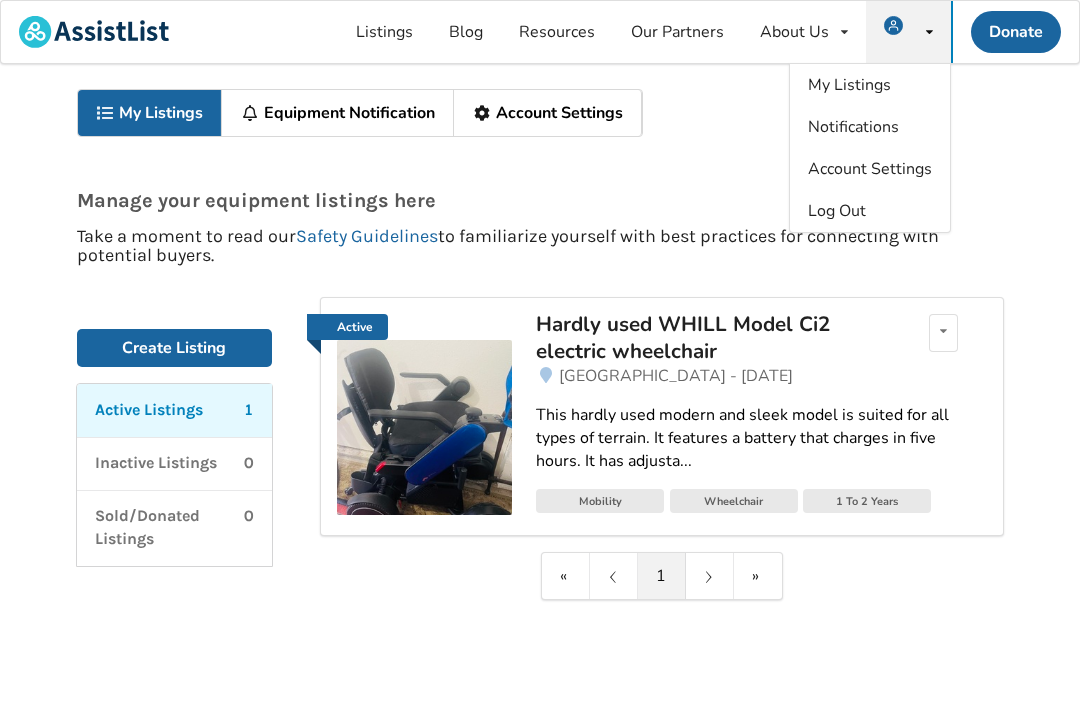 click on "My Listings Equipment Notification Account Settings   Manage your equipment listings here Take a moment to read our  Safety Guidelines  to familiarize yourself with best practices for connecting with potential buyers. Create Listing Active Listings 1 Inactive Listings   0 Sold/Donated Listings 0 Create Listing Active Listings 1 Inactive Listings   0 Sold/Donated Listings 0 Active Hardly used WHILL Model Ci2 electric wheelchair   Edit listing Renew listing Mark as Sold Delete listing North Vancouver - May 20 This hardly used modern and sleek model is suited for all types of terrain. It features a battery that charges in five hours. It has adjusta... Mobility Wheelchair 1 To 2 Years « ⟨ 1 ⟩ »" at bounding box center (540, 387) 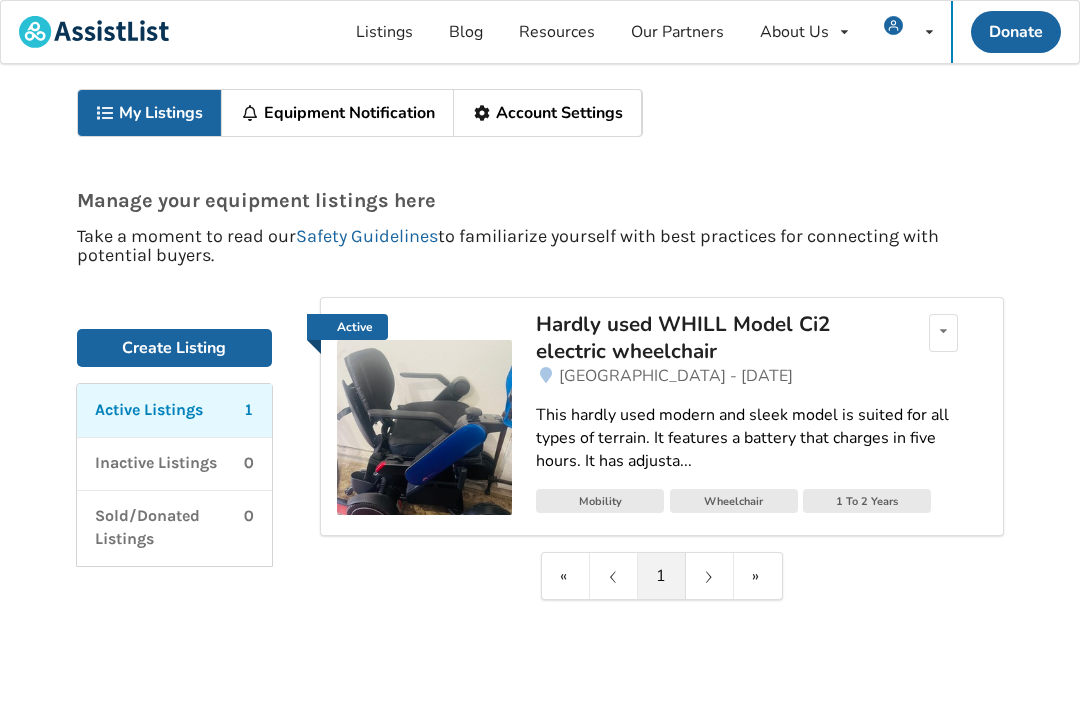 click on "My Listings Equipment Notification Account Settings   Manage your equipment listings here Take a moment to read our  Safety Guidelines  to familiarize yourself with best practices for connecting with potential buyers. Create Listing Active Listings 1 Inactive Listings   0 Sold/Donated Listings 0 Create Listing Active Listings 1 Inactive Listings   0 Sold/Donated Listings 0 Active Hardly used WHILL Model Ci2 electric wheelchair   Edit listing Renew listing Mark as Sold Delete listing North Vancouver - May 20 This hardly used modern and sleek model is suited for all types of terrain. It features a battery that charges in five hours. It has adjusta... Mobility Wheelchair 1 To 2 Years « ⟨ 1 ⟩ »" at bounding box center [540, 387] 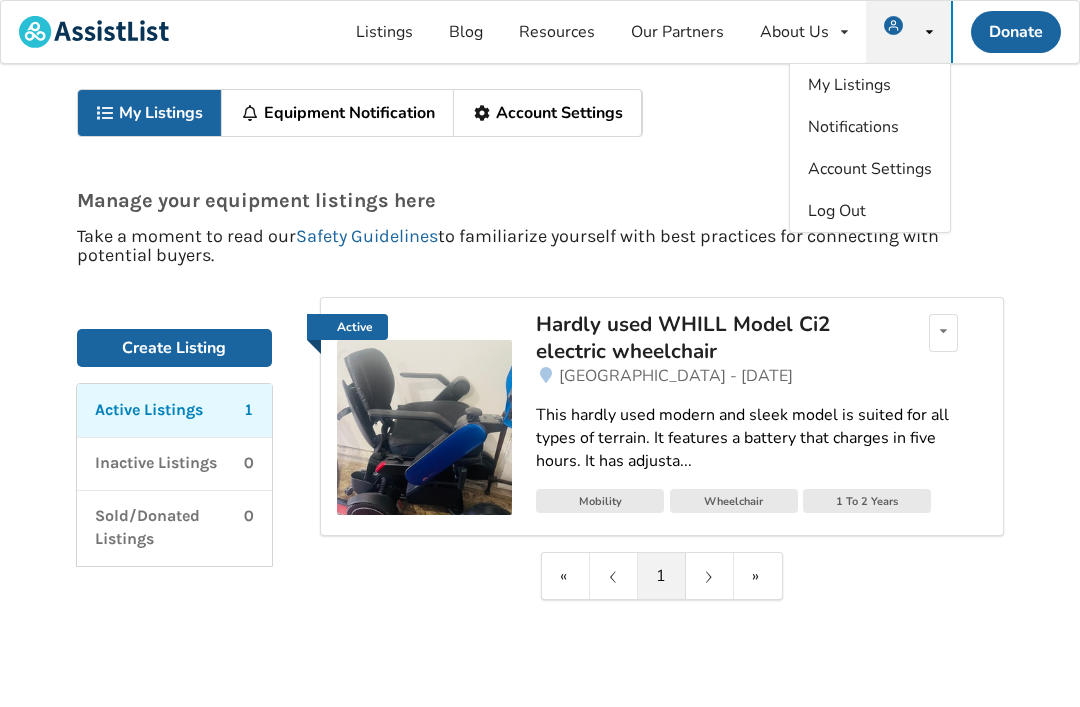 click on "My Listings" at bounding box center (870, 85) 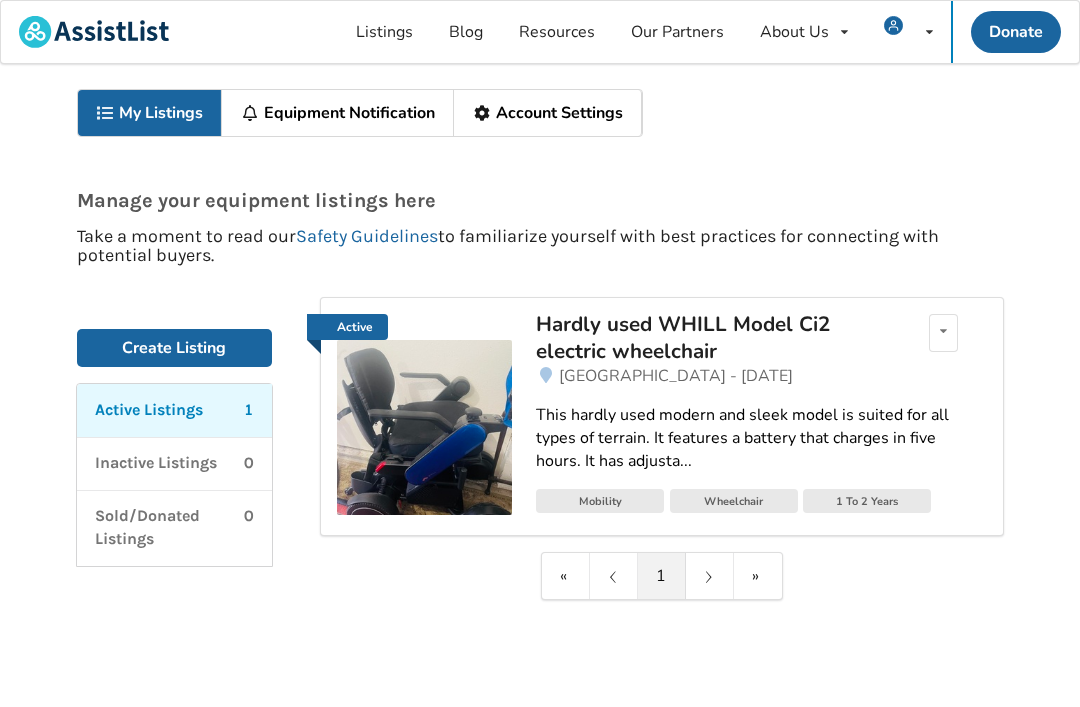 click on "My Listings" at bounding box center [927, -9976] 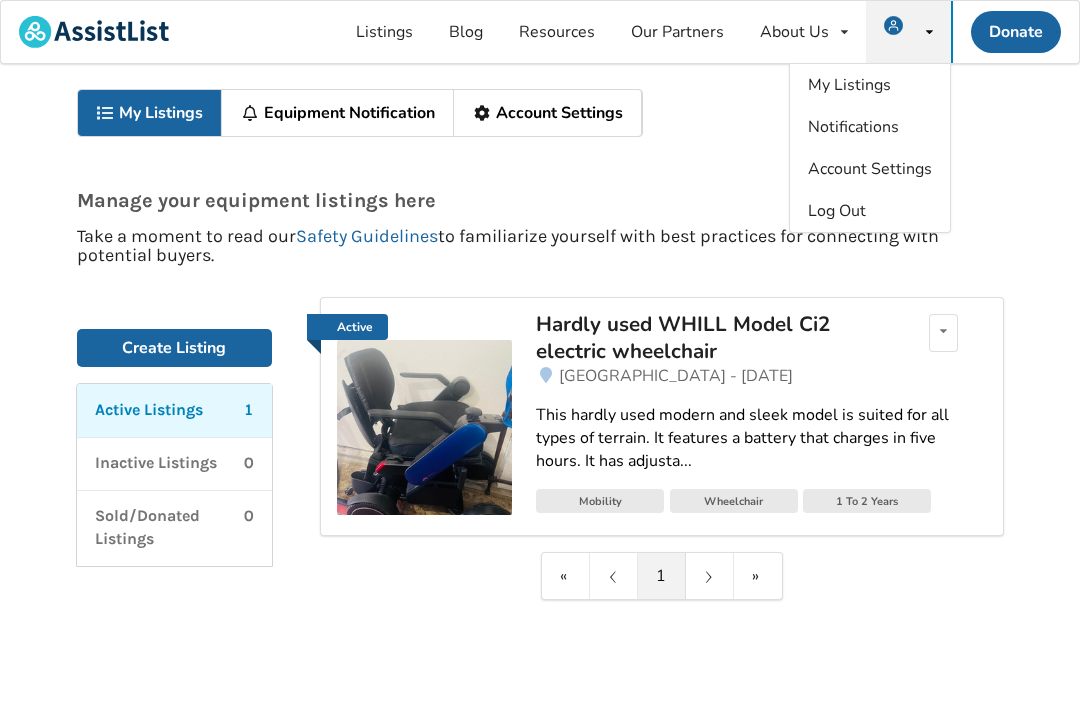 click on "Account Settings" at bounding box center (548, 113) 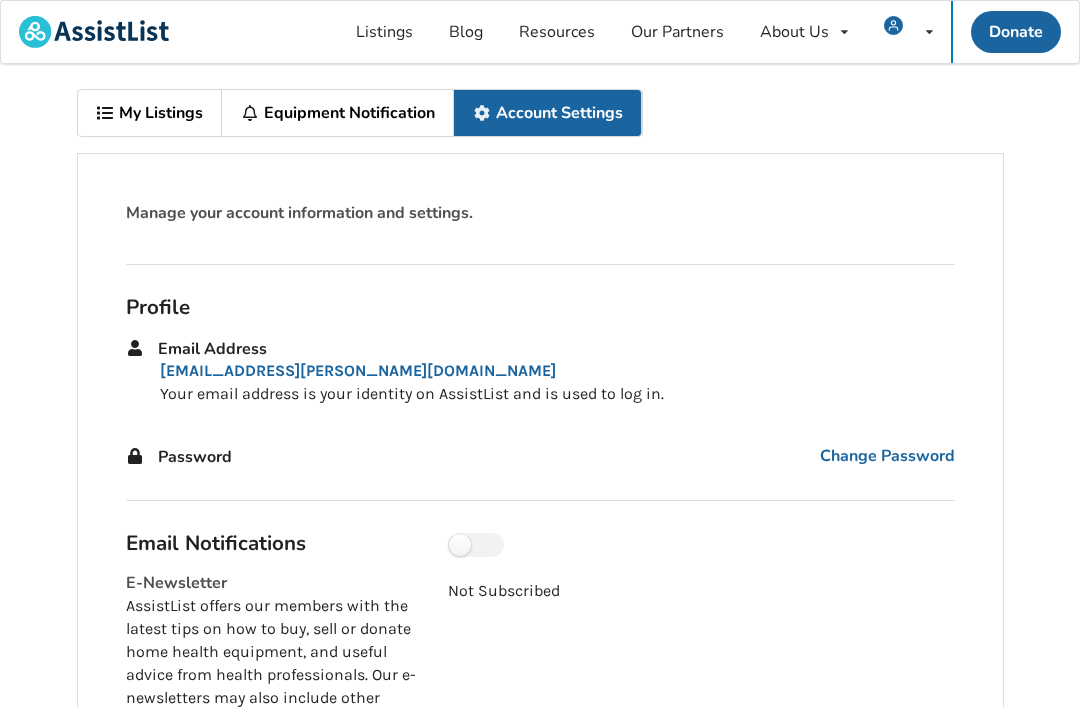 click on "My Listings" at bounding box center [927, -9976] 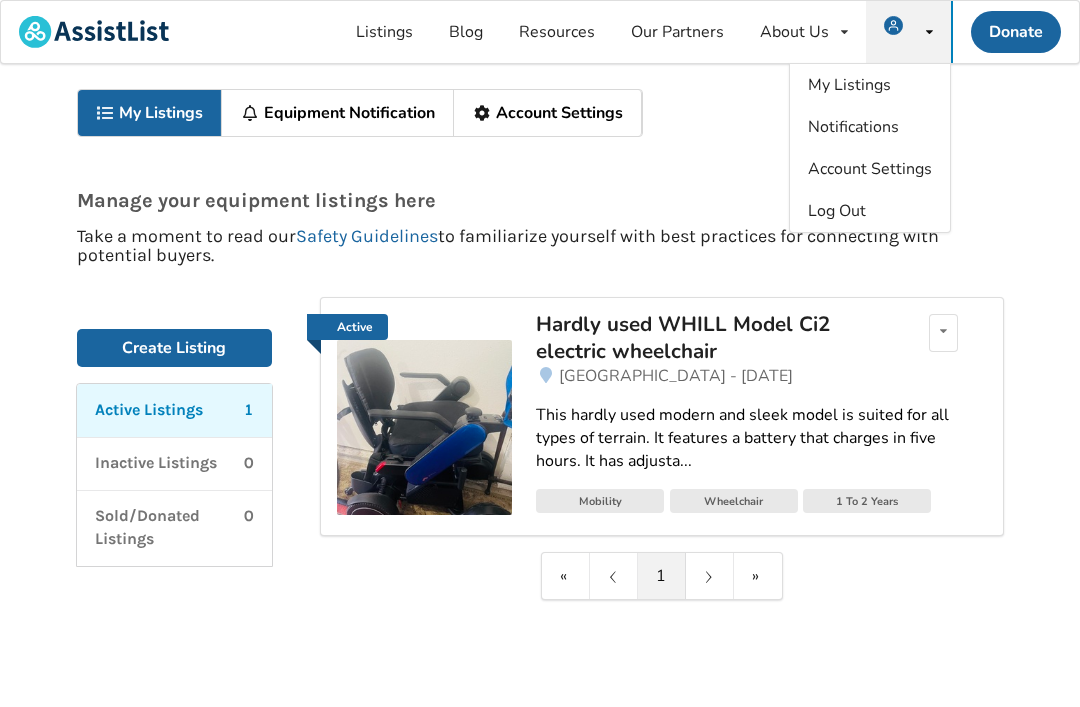 click on "Manage your equipment listings here Take a moment to read our  Safety Guidelines  to familiarize yourself with best practices for connecting with potential buyers." at bounding box center (540, 209) 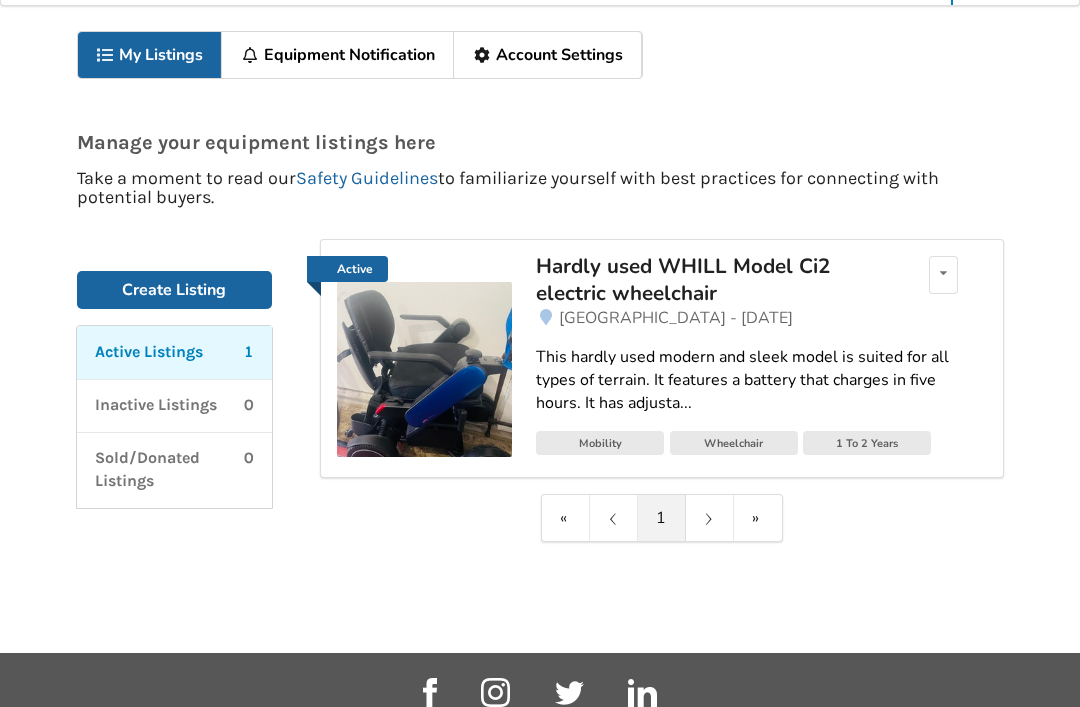 scroll, scrollTop: 58, scrollLeft: 0, axis: vertical 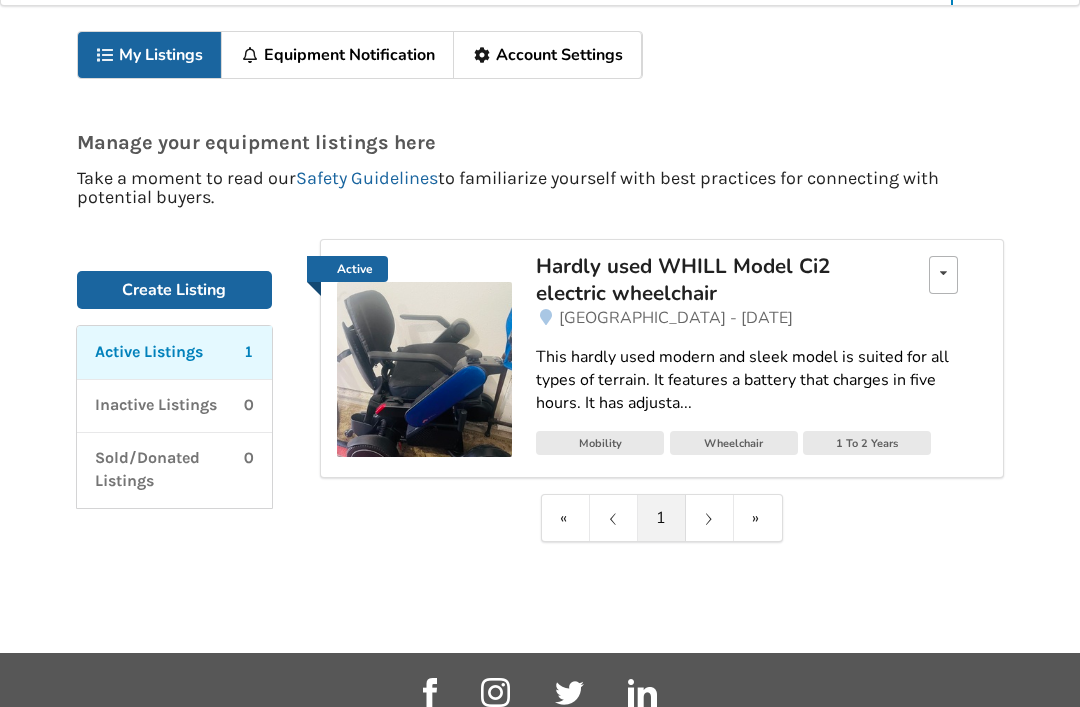 click on "Edit listing Renew listing Mark as Sold Delete listing" at bounding box center [943, 275] 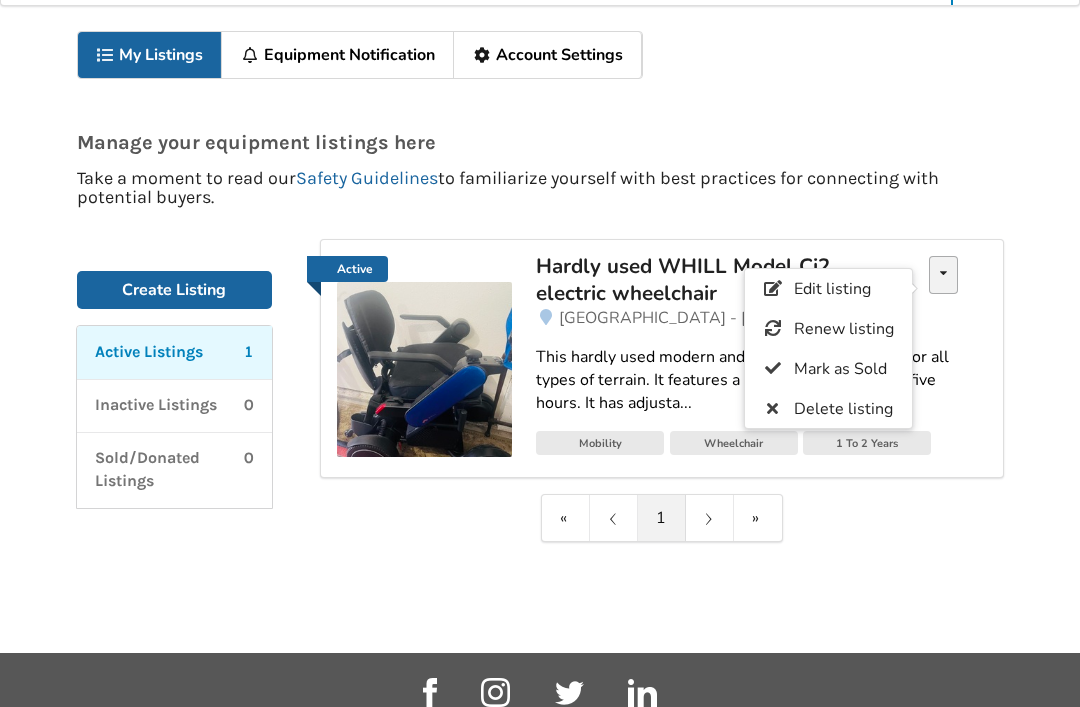 click on "Edit listing" at bounding box center [831, 290] 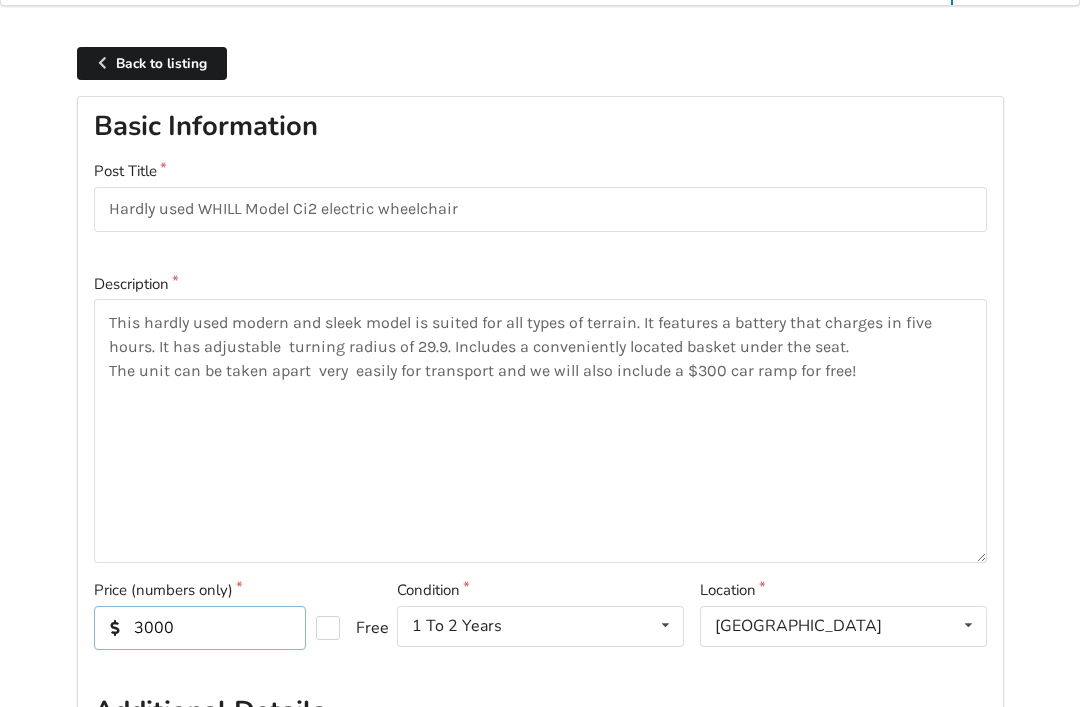 click on "3000" at bounding box center (200, 628) 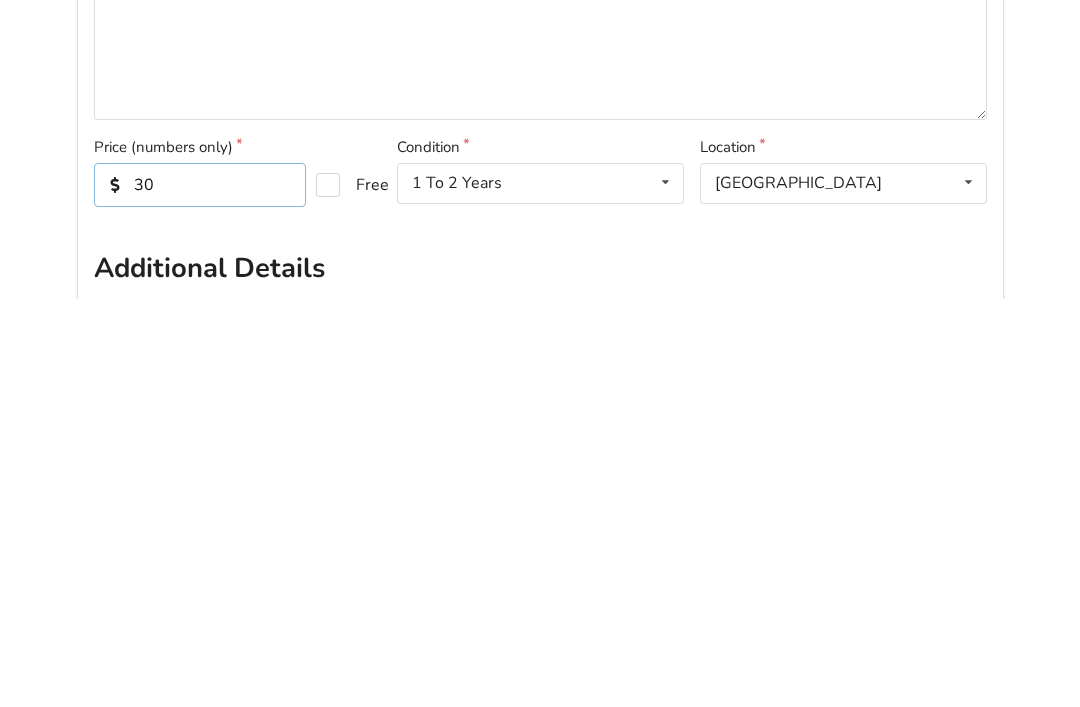 type on "3" 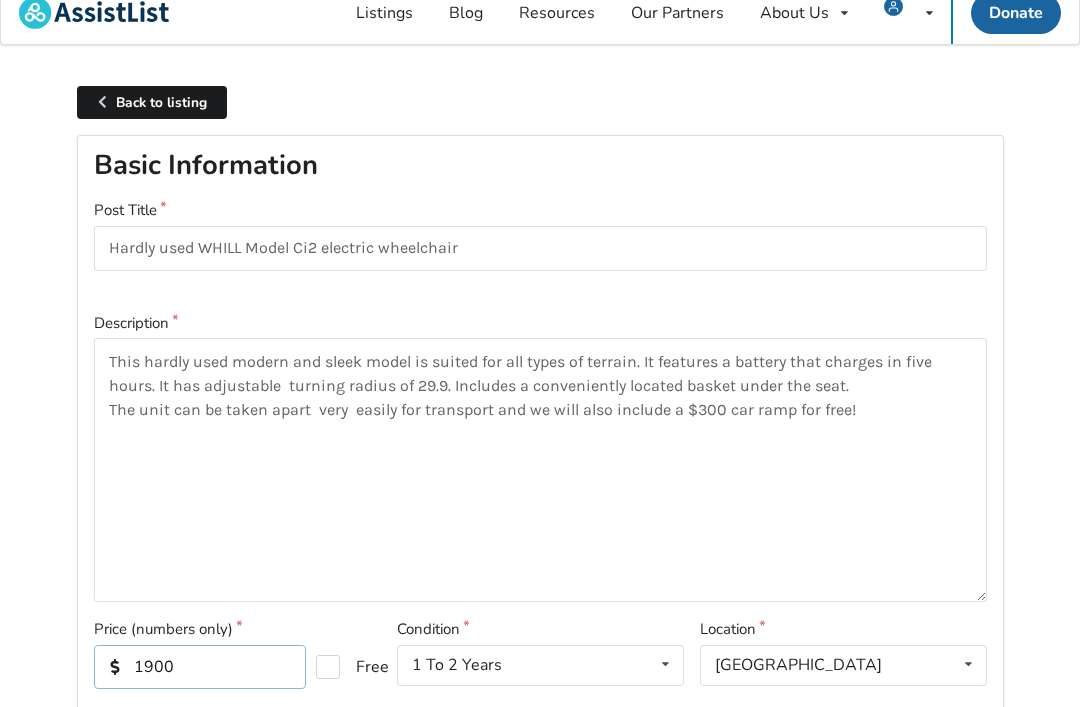 scroll, scrollTop: 18, scrollLeft: 0, axis: vertical 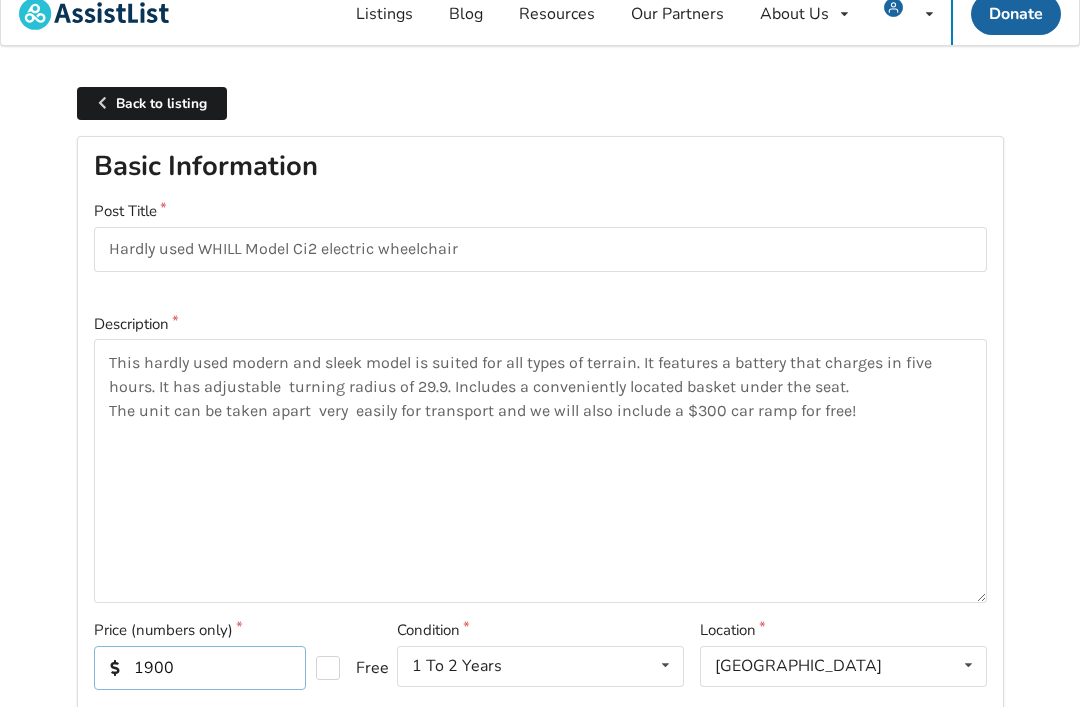 type on "1900" 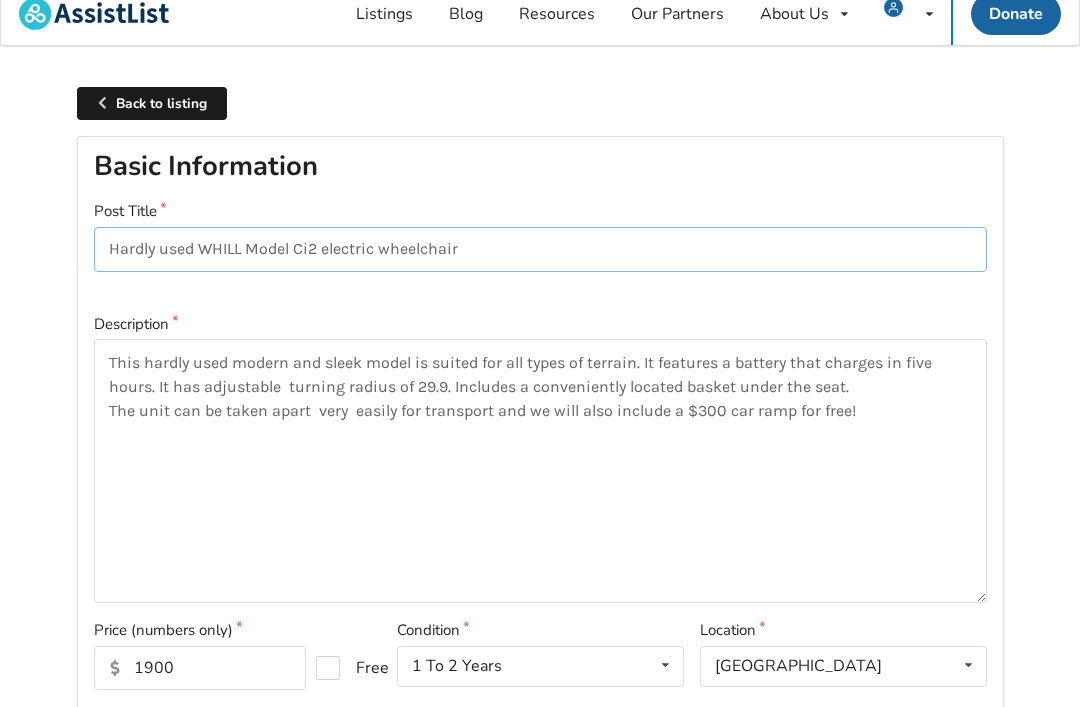 click on "Hardly used WHILL Model Ci2 electric wheelchair" at bounding box center (540, 249) 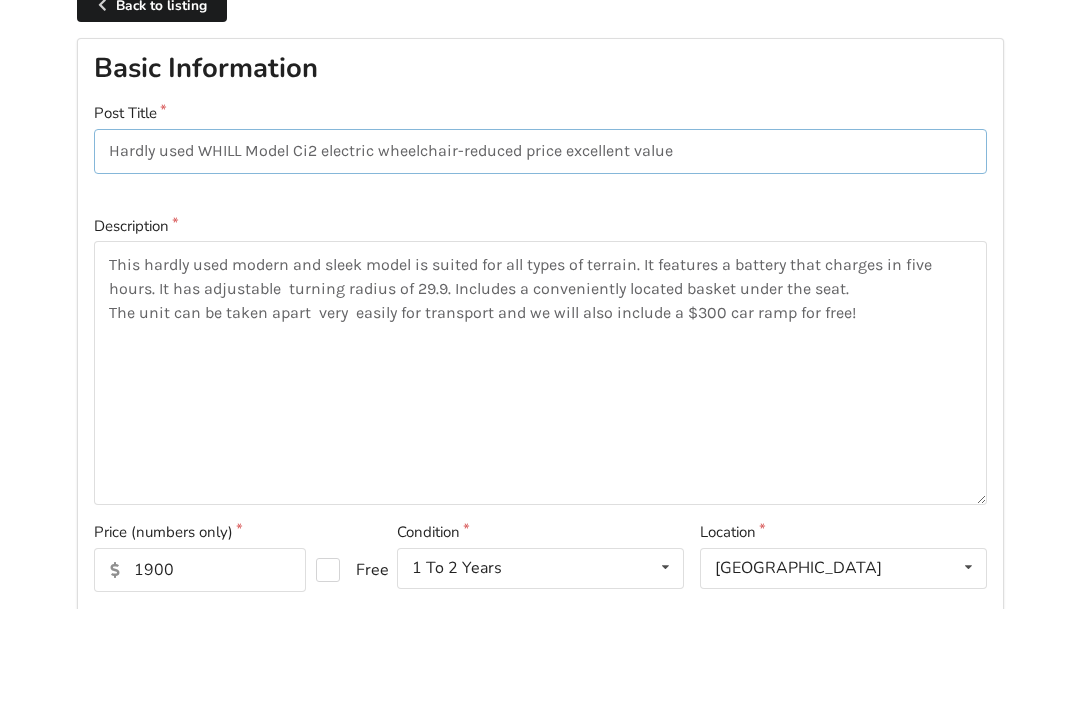 click on "Hardly used WHILL Model Ci2 electric wheelchair-reduced price excellent value" at bounding box center [540, 249] 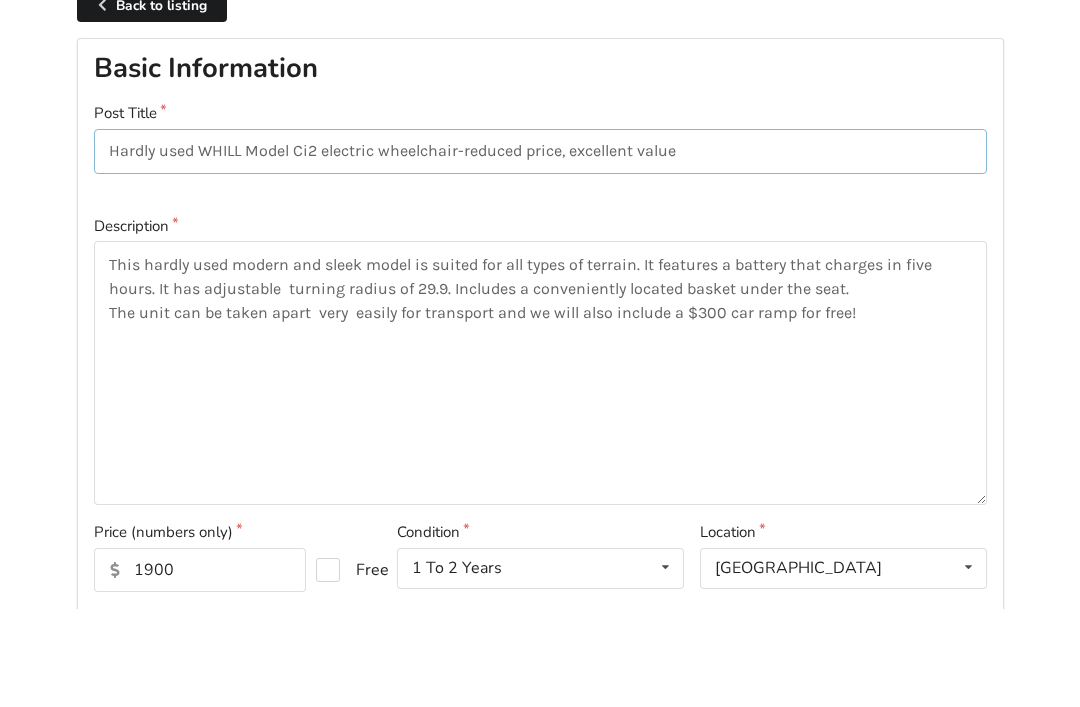 click on "Hardly used WHILL Model Ci2 electric wheelchair-reduced price, excellent value" at bounding box center [540, 249] 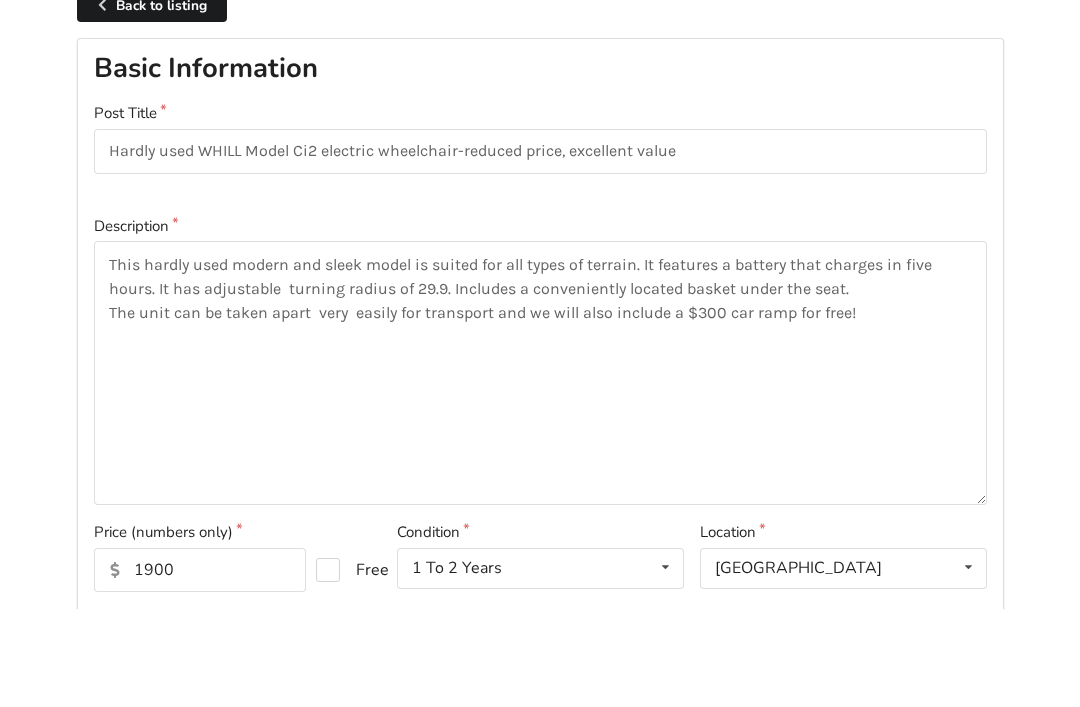 click on "Description" at bounding box center [540, 324] 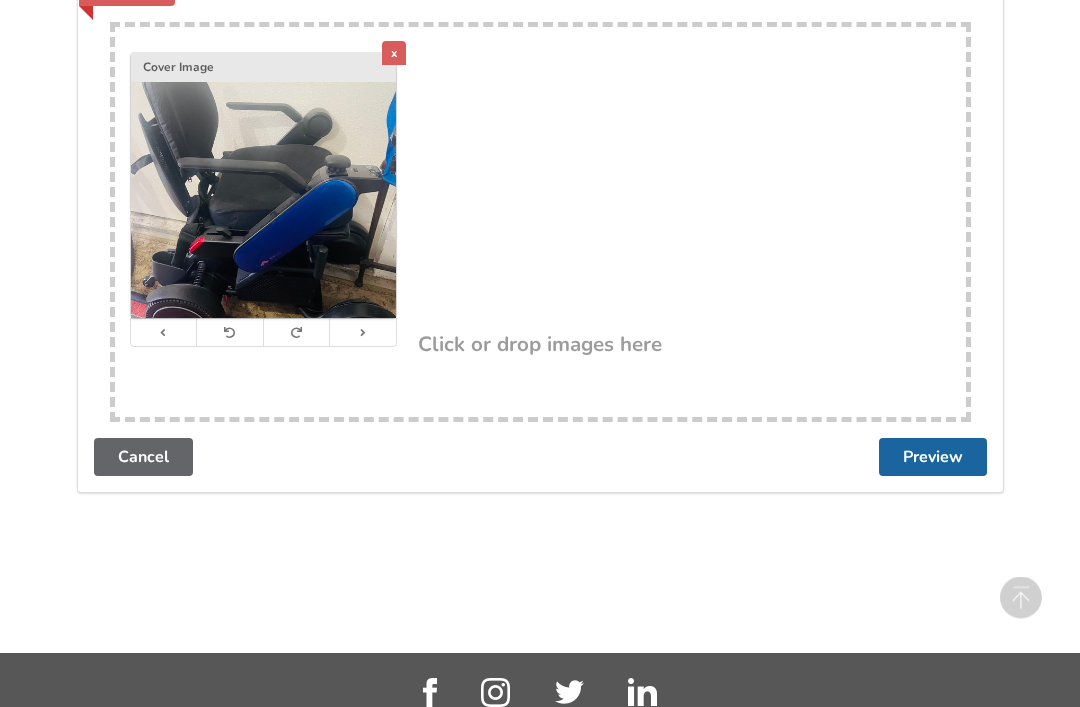 scroll, scrollTop: 3781, scrollLeft: 0, axis: vertical 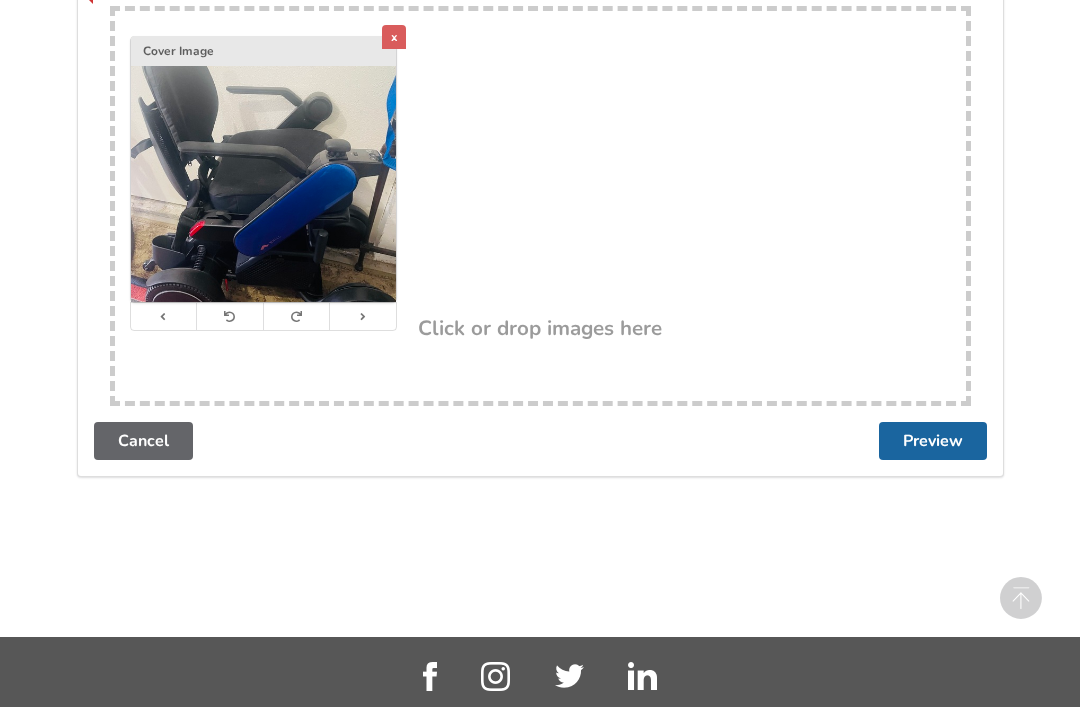 click on "Preview" at bounding box center [933, 441] 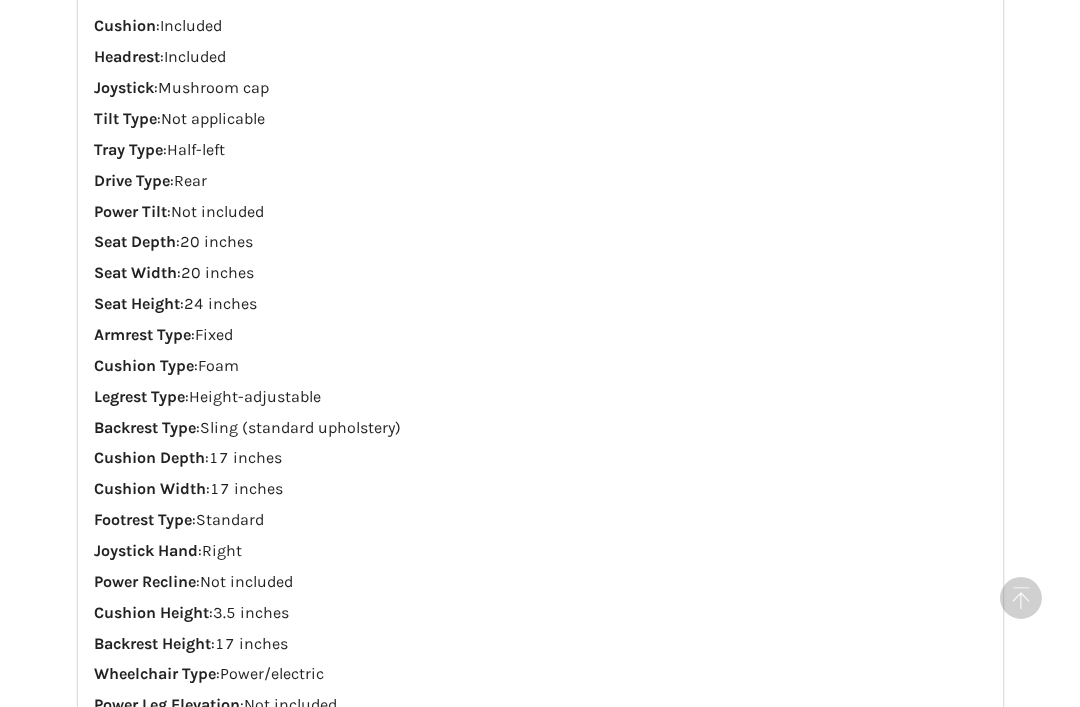 scroll, scrollTop: 2089, scrollLeft: 0, axis: vertical 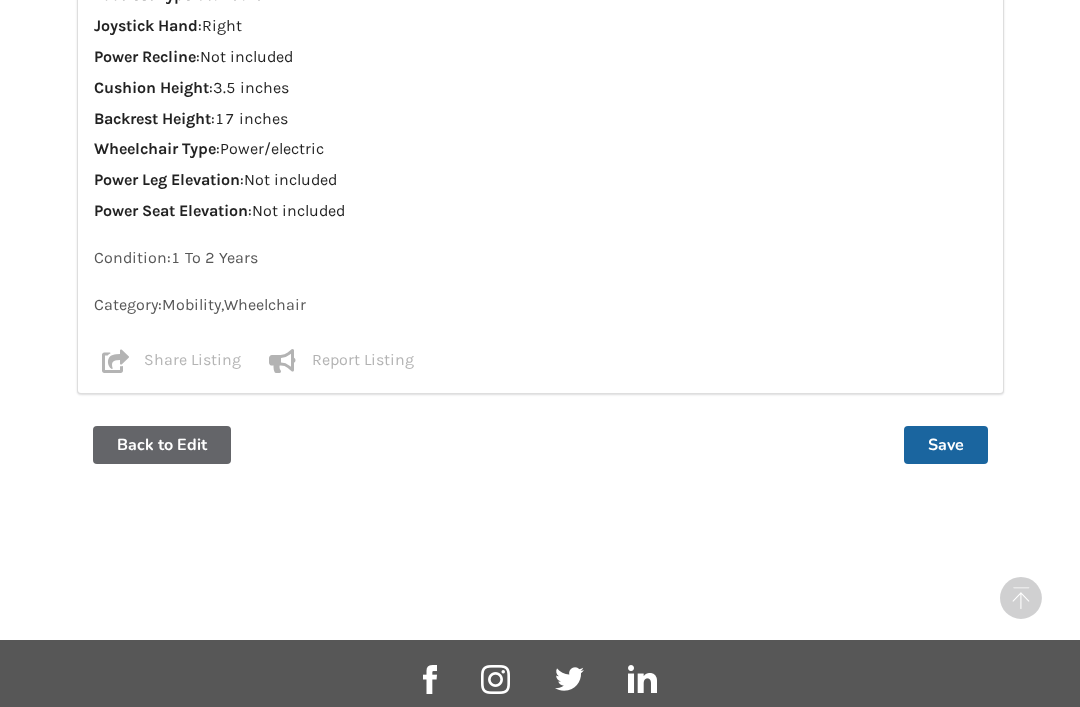 click on "Save" at bounding box center (946, 445) 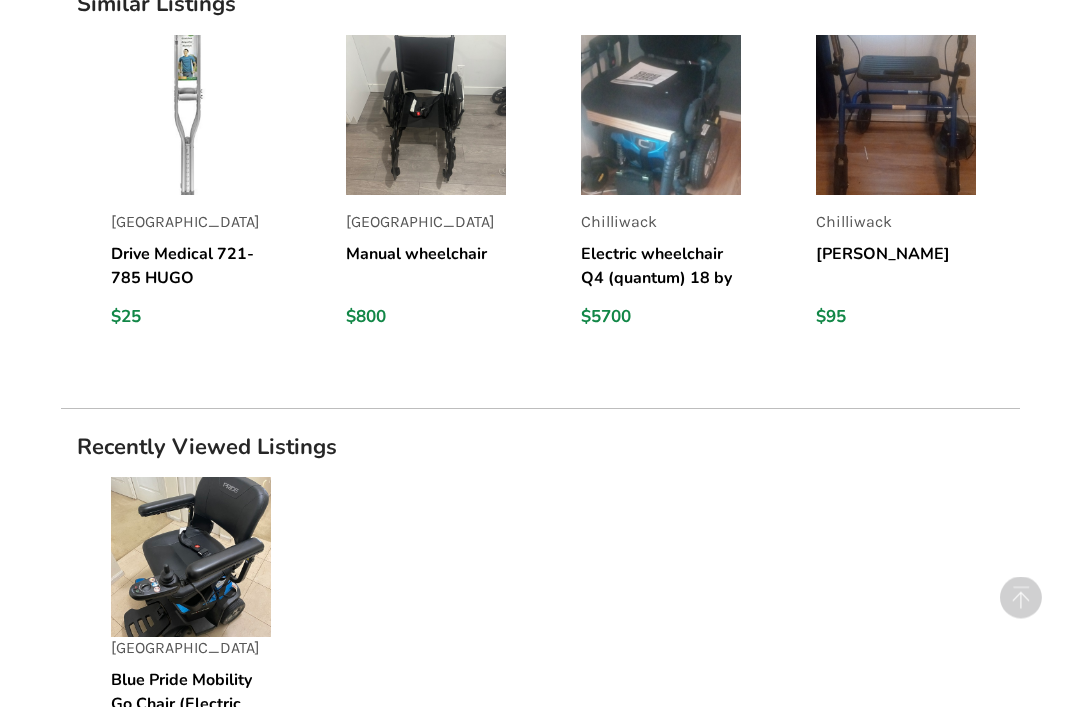scroll, scrollTop: 2277, scrollLeft: 0, axis: vertical 